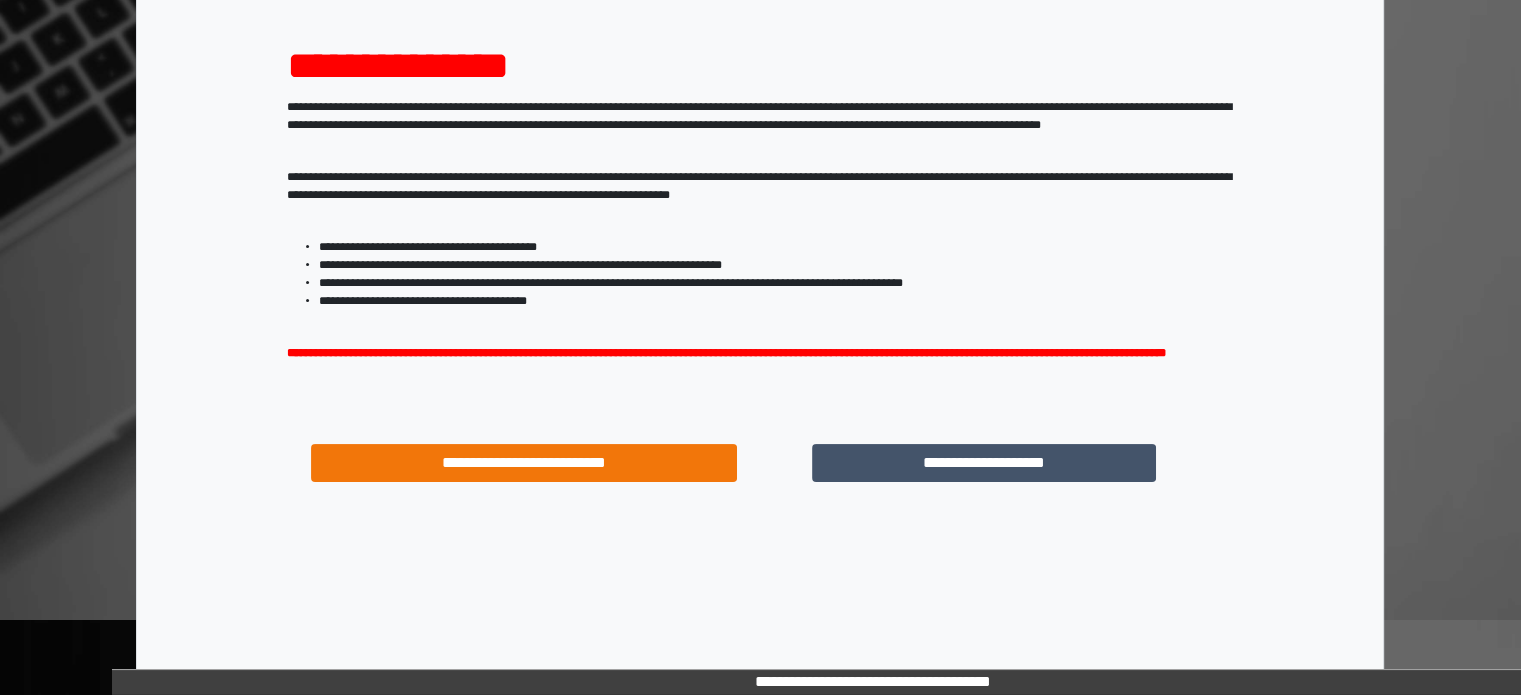 scroll, scrollTop: 214, scrollLeft: 0, axis: vertical 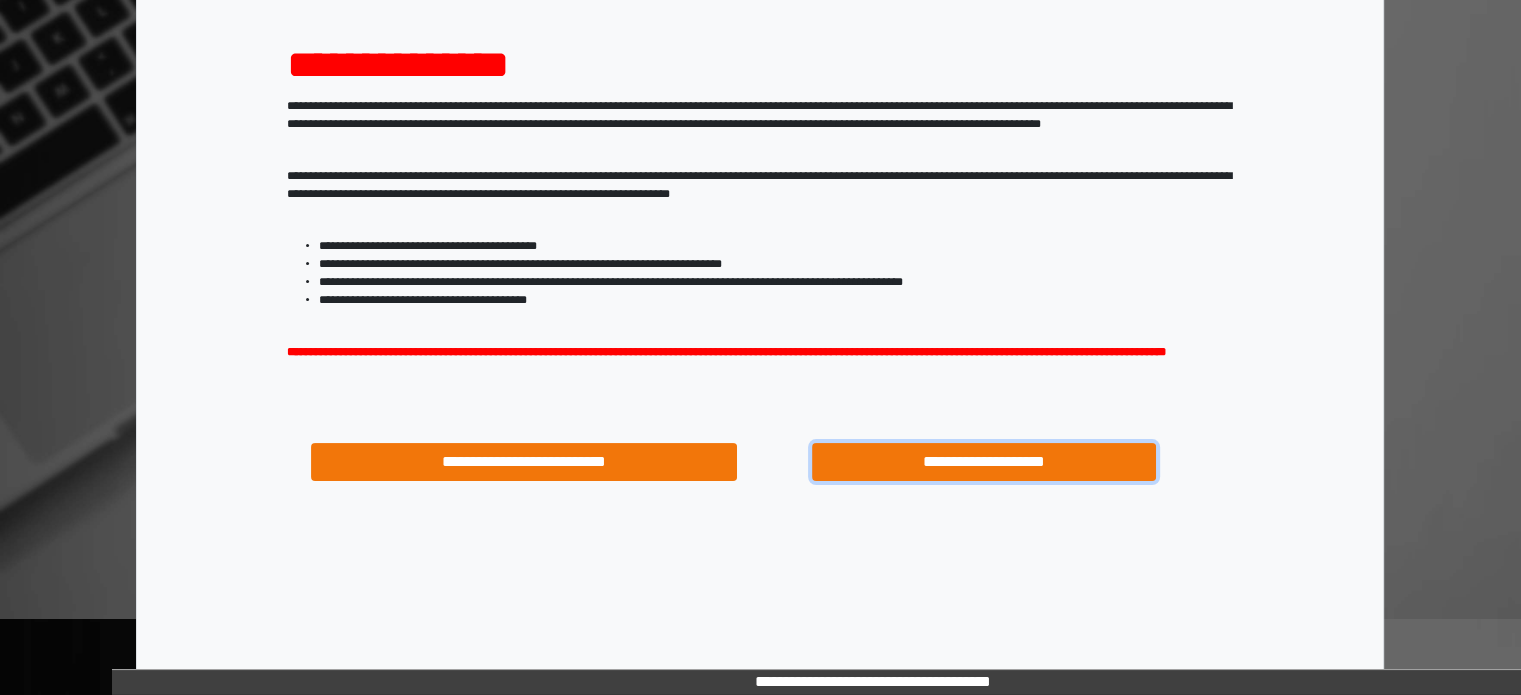 click on "**********" at bounding box center [984, 462] 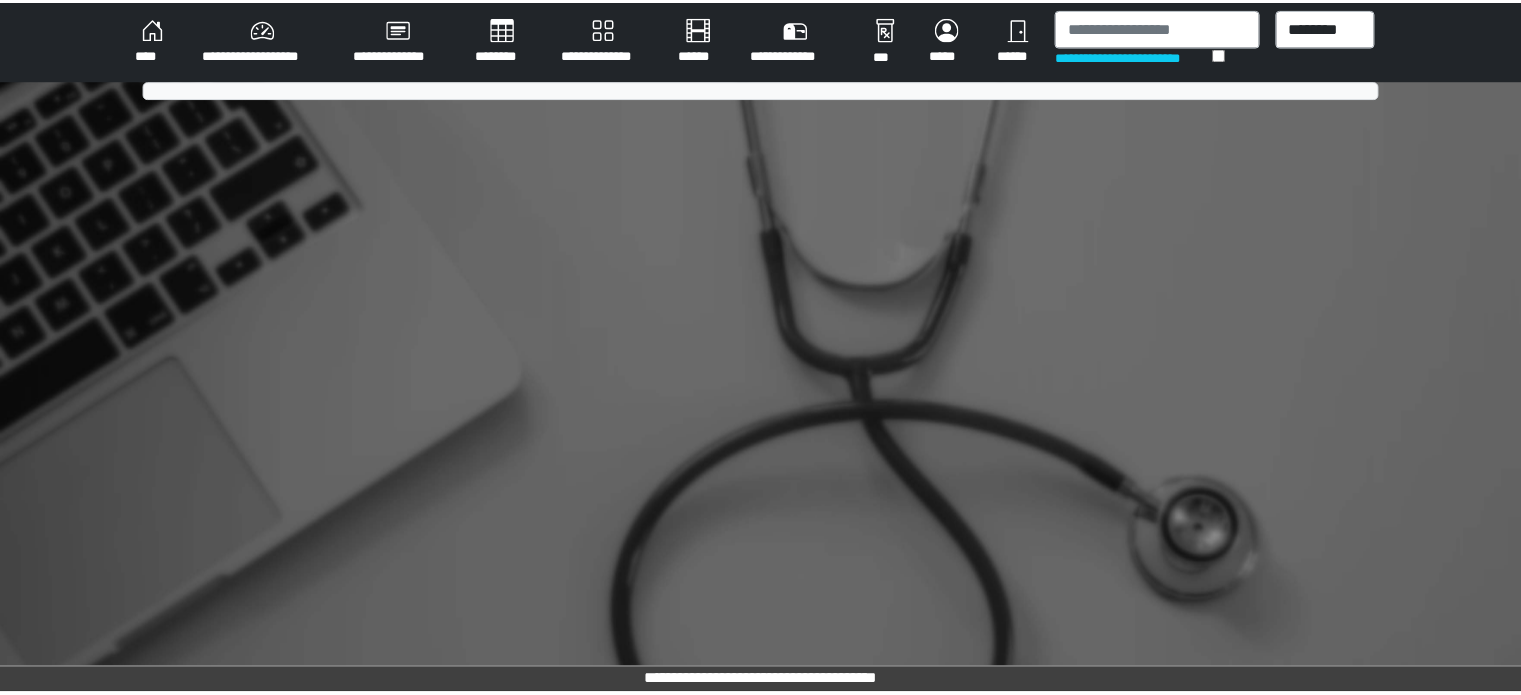 scroll, scrollTop: 0, scrollLeft: 0, axis: both 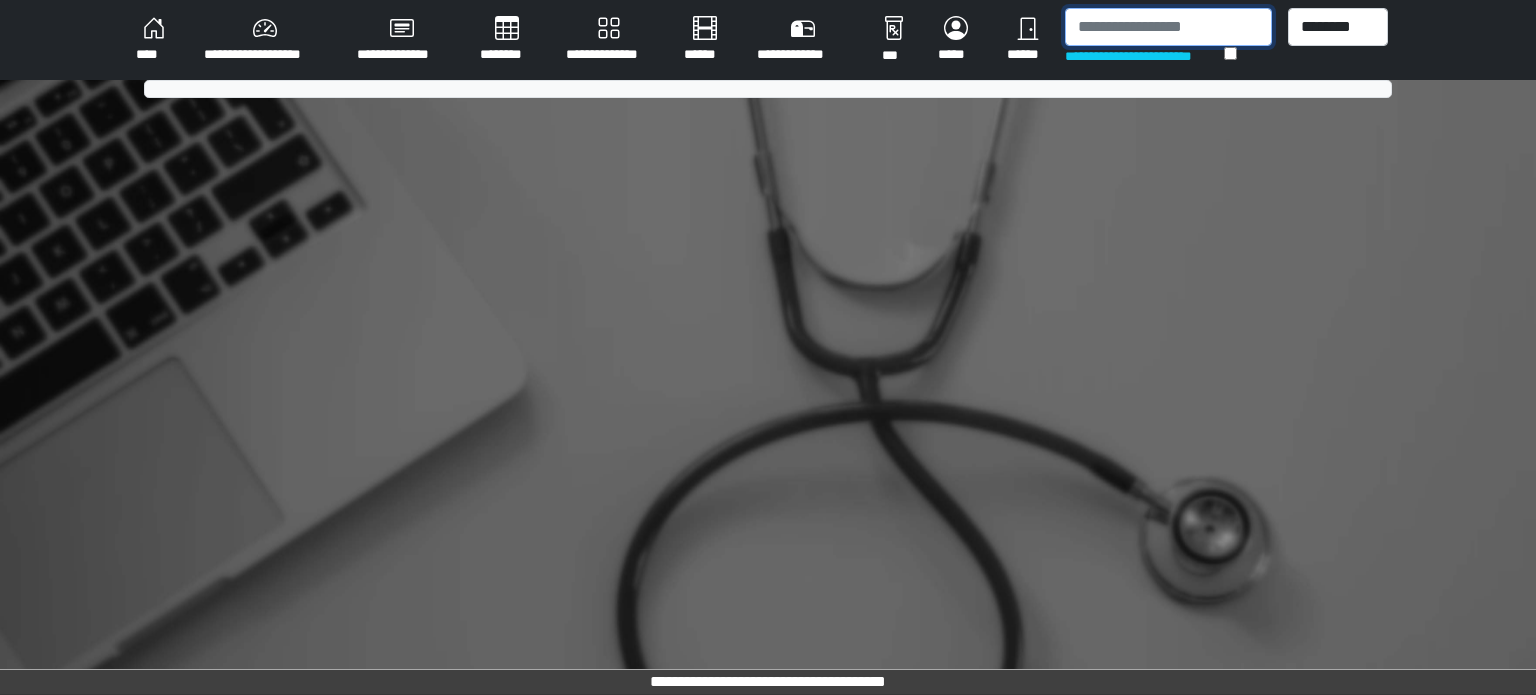 click at bounding box center [1168, 27] 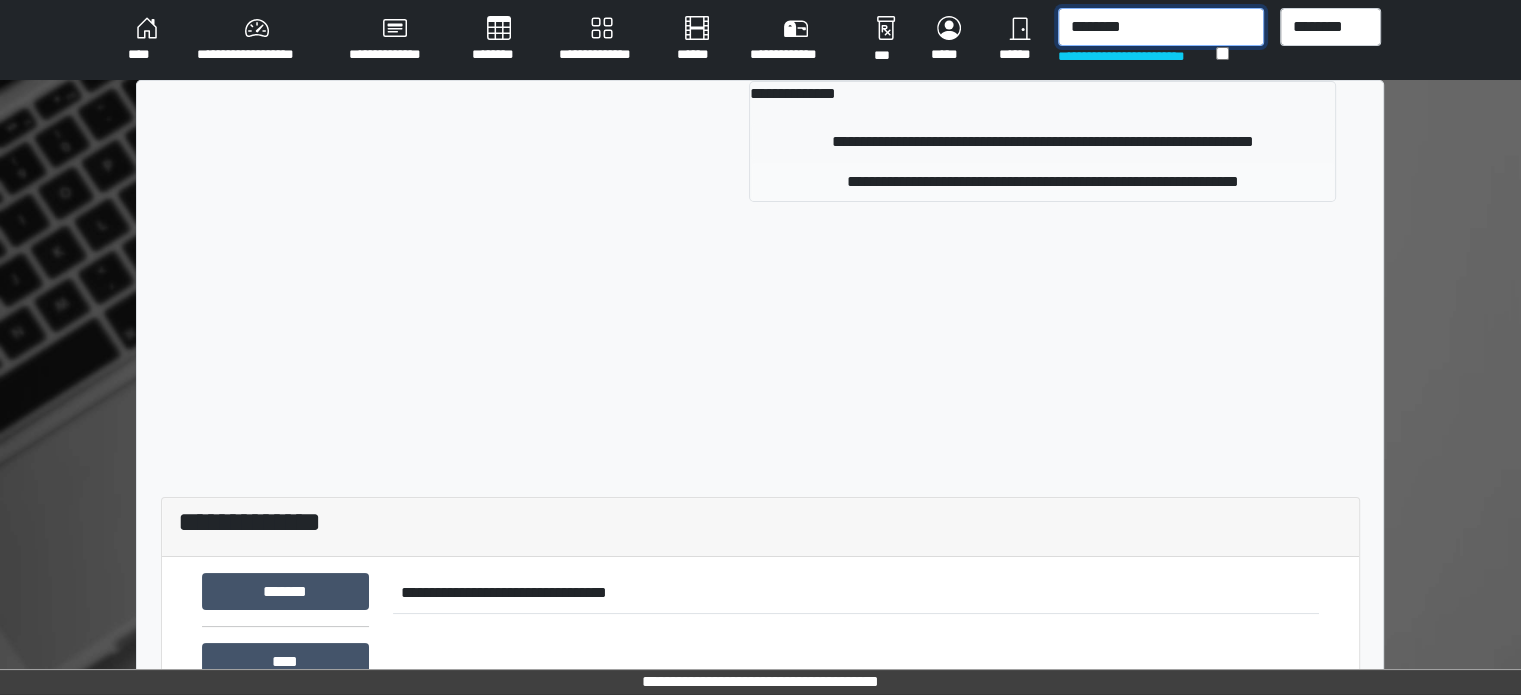 type on "********" 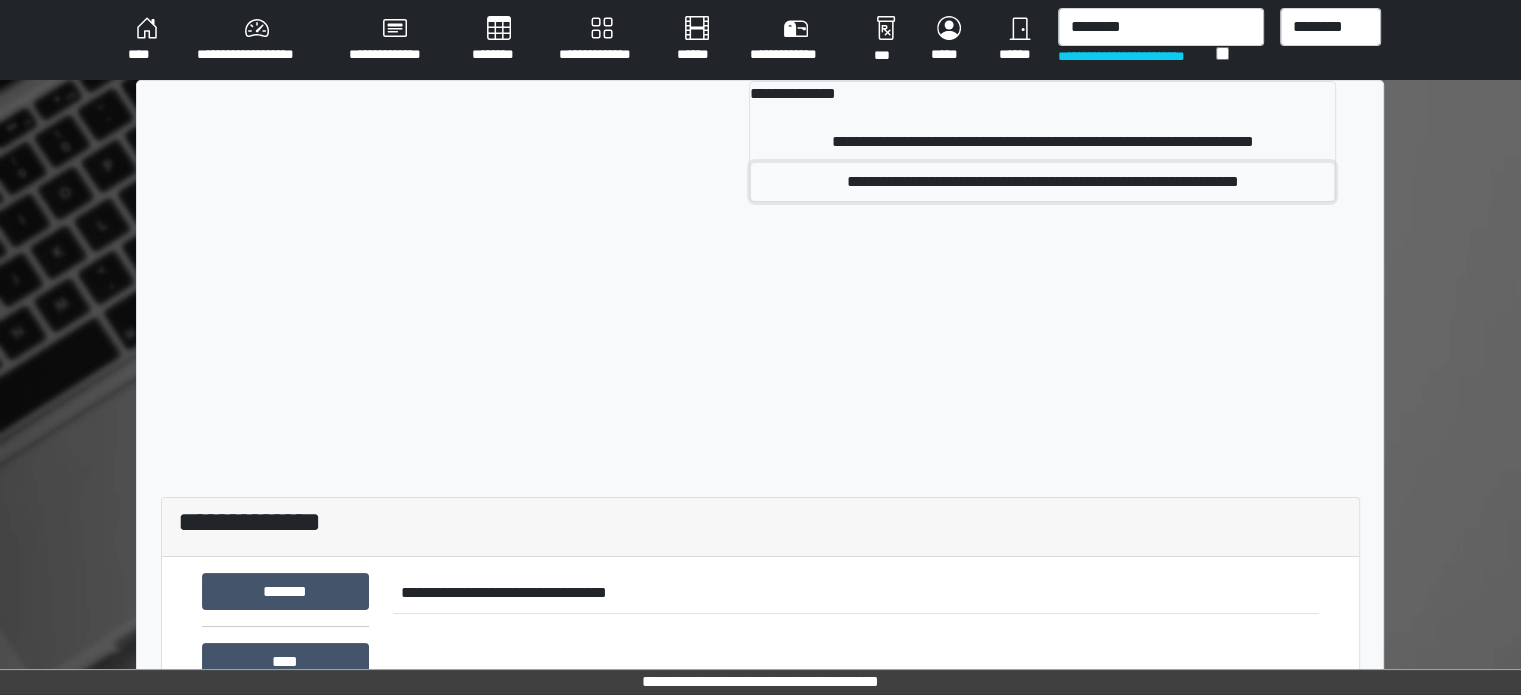 click on "**********" at bounding box center (1042, 182) 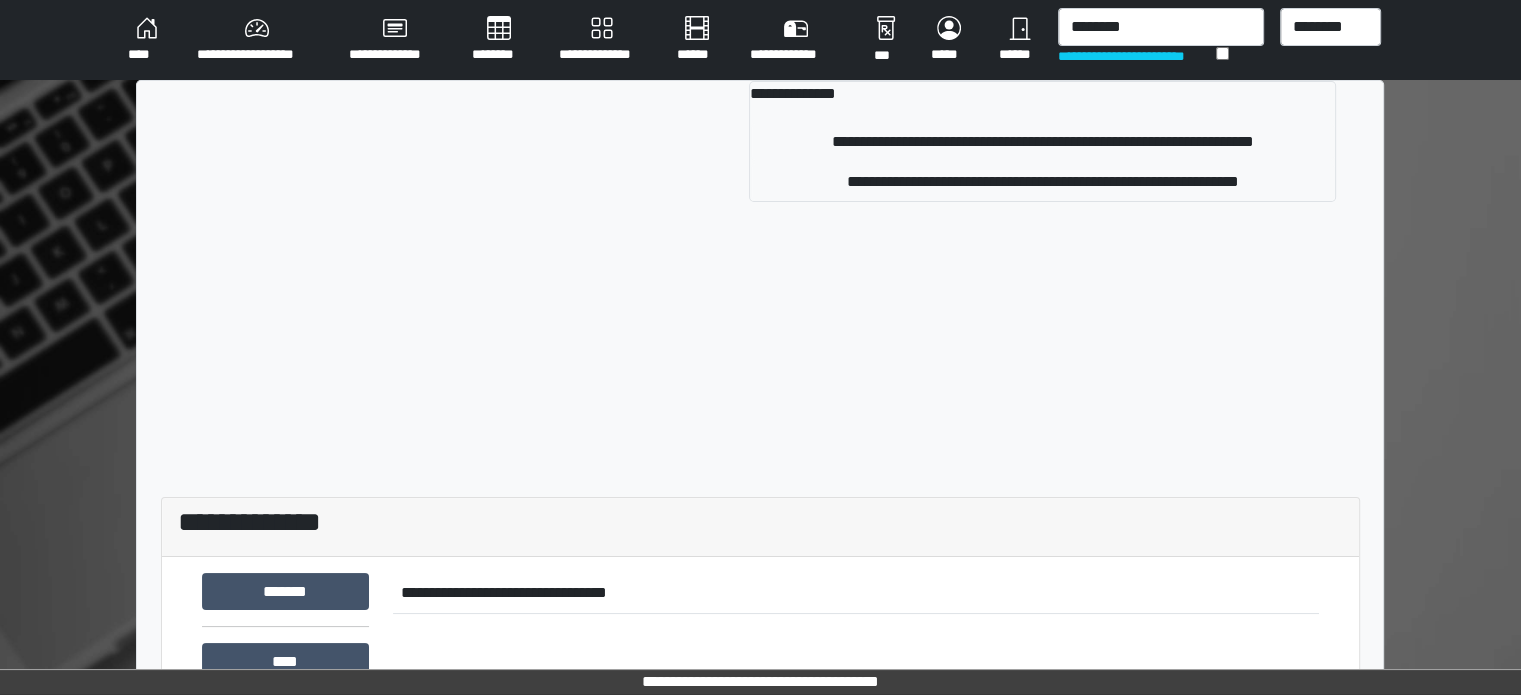 type 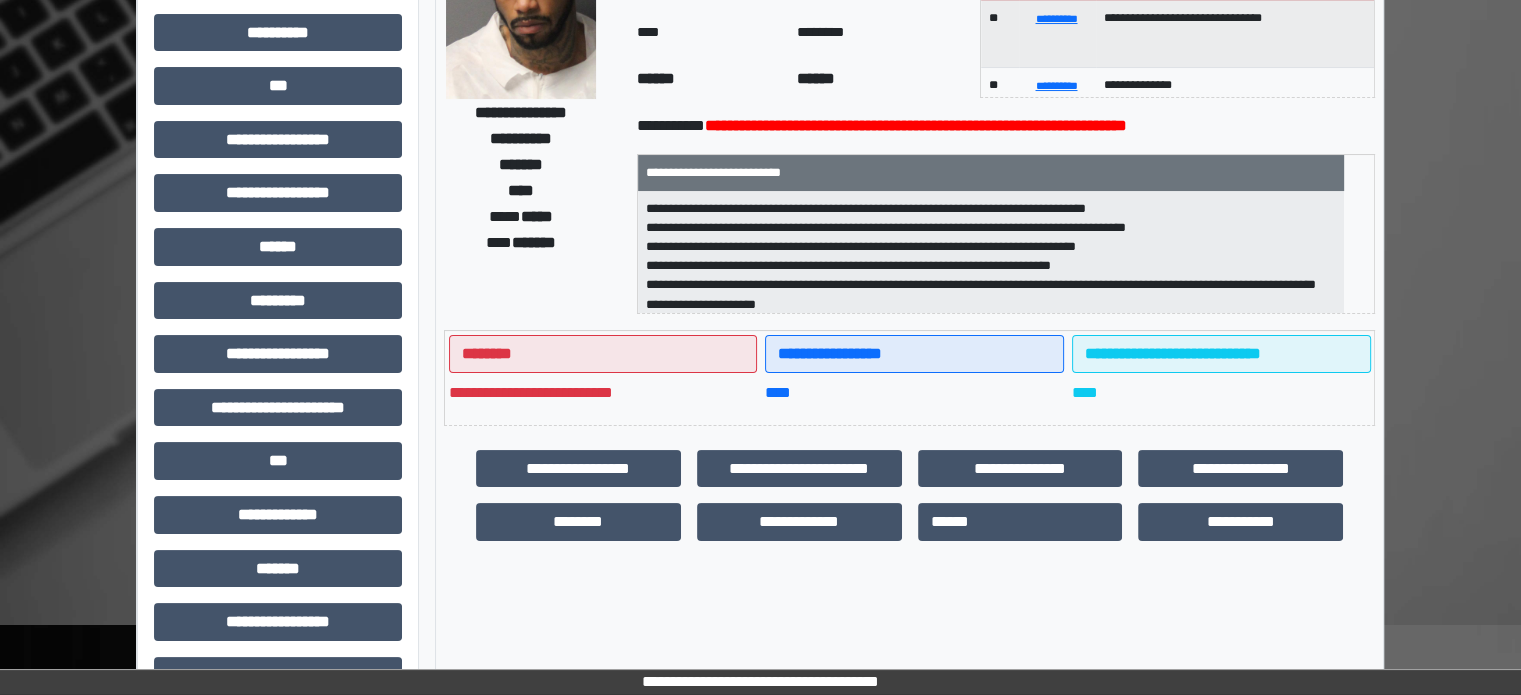 scroll, scrollTop: 471, scrollLeft: 0, axis: vertical 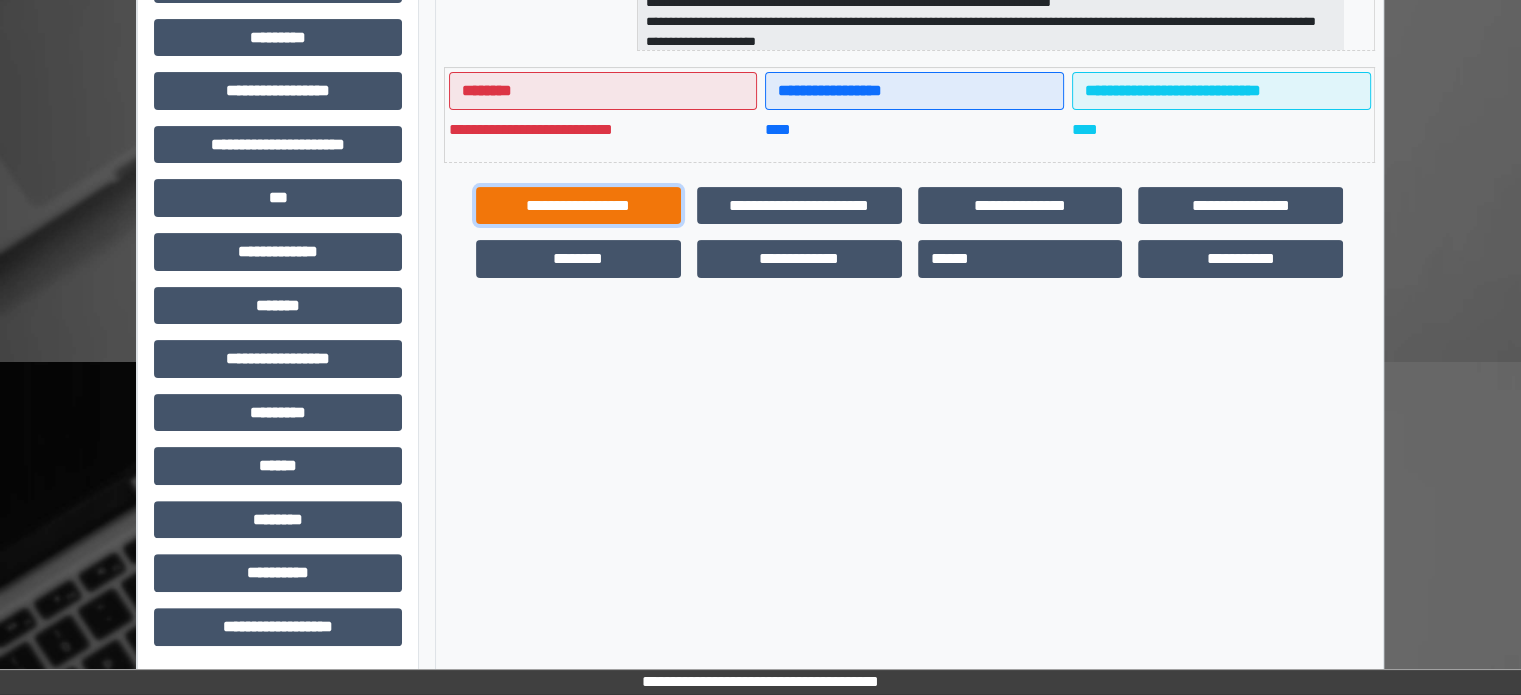 click on "**********" at bounding box center (578, 206) 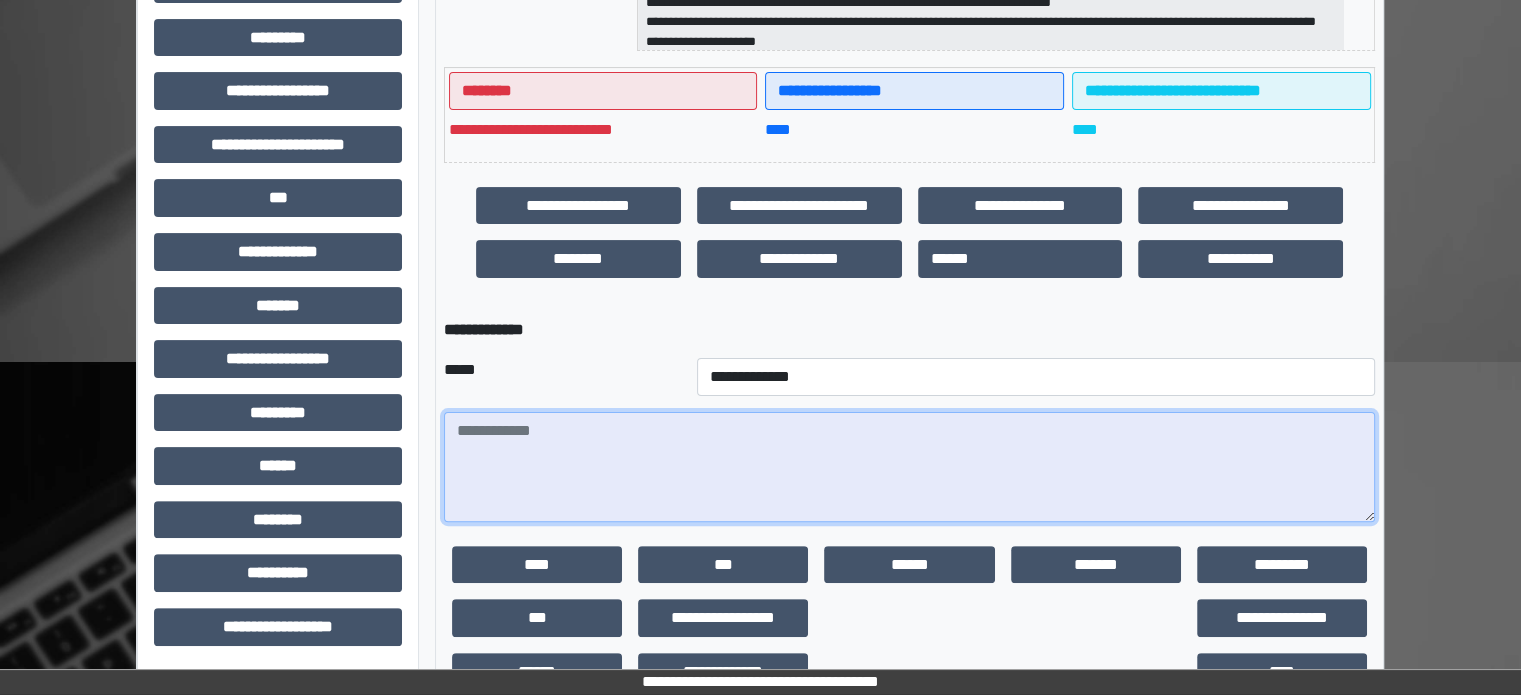 click at bounding box center [909, 467] 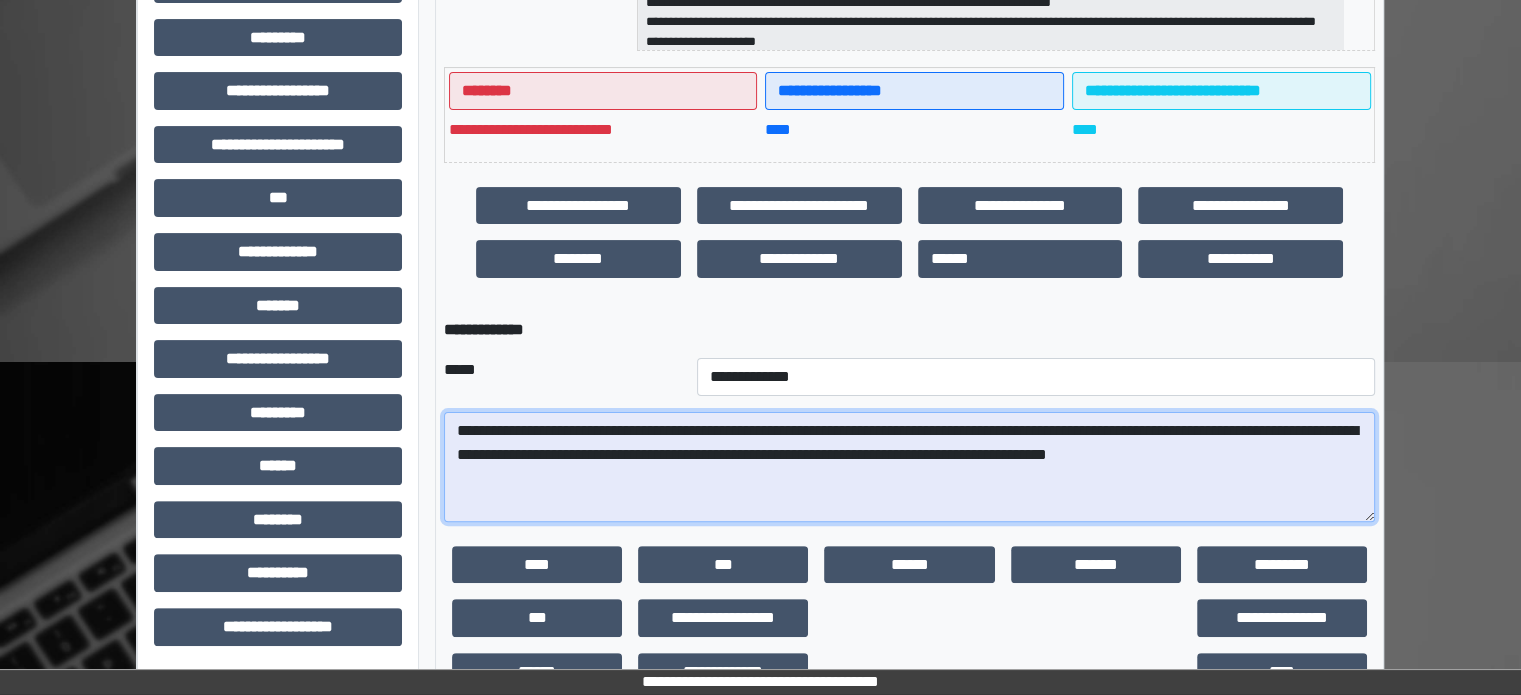 click on "**********" at bounding box center (909, 467) 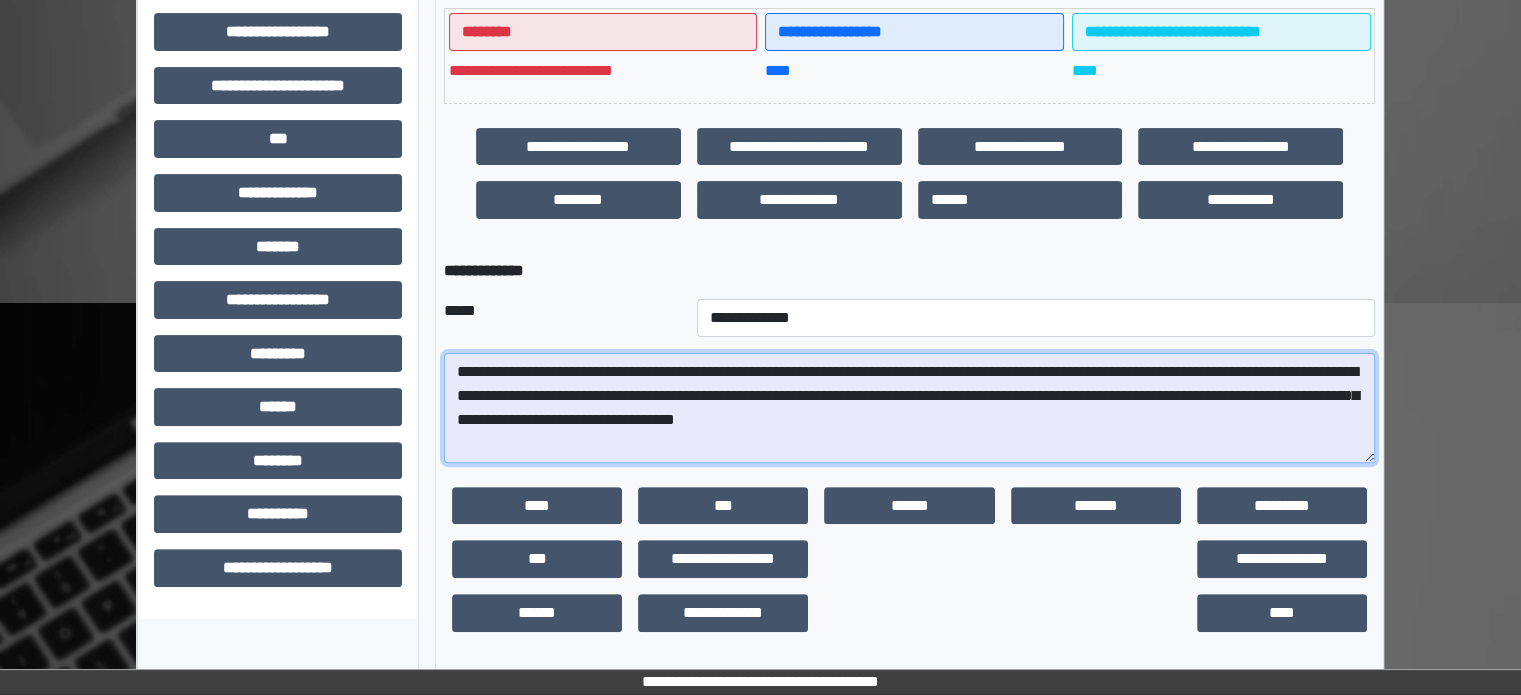 scroll, scrollTop: 531, scrollLeft: 0, axis: vertical 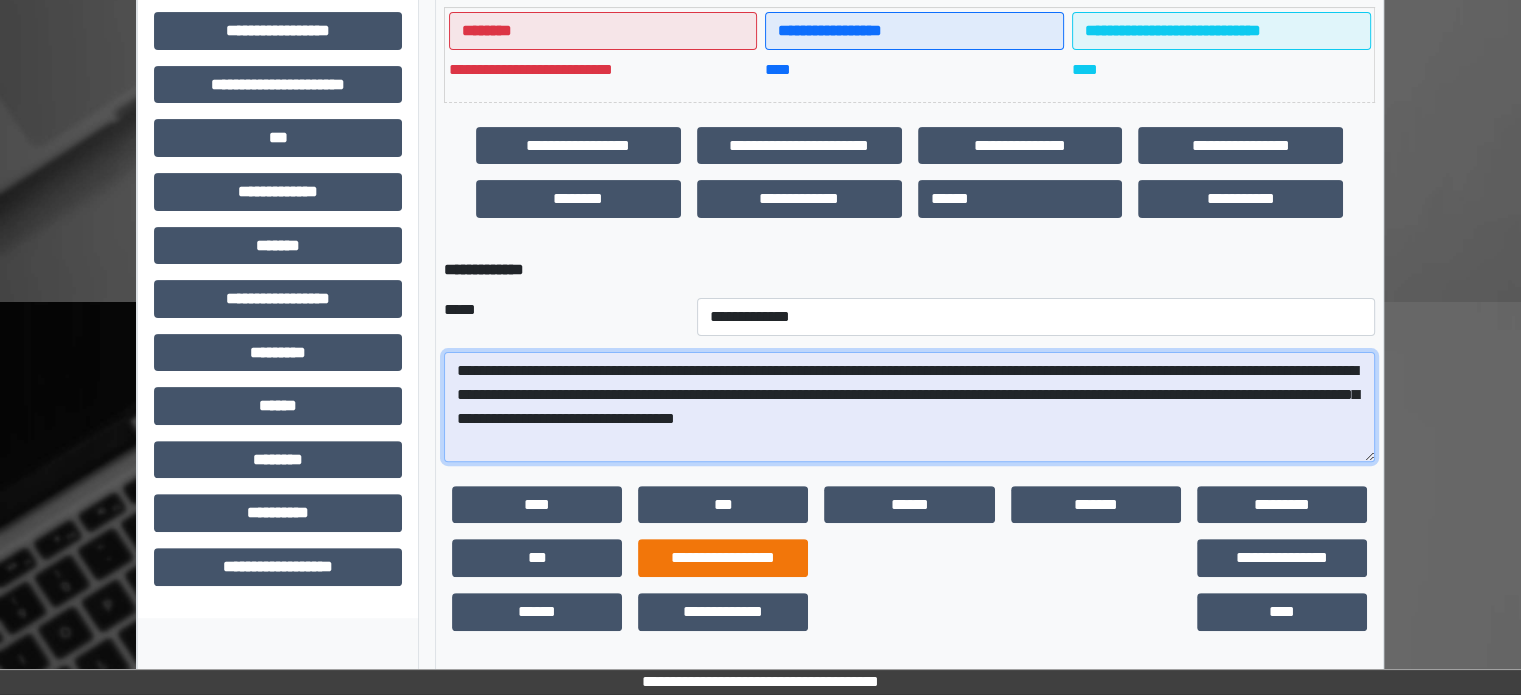 type on "**********" 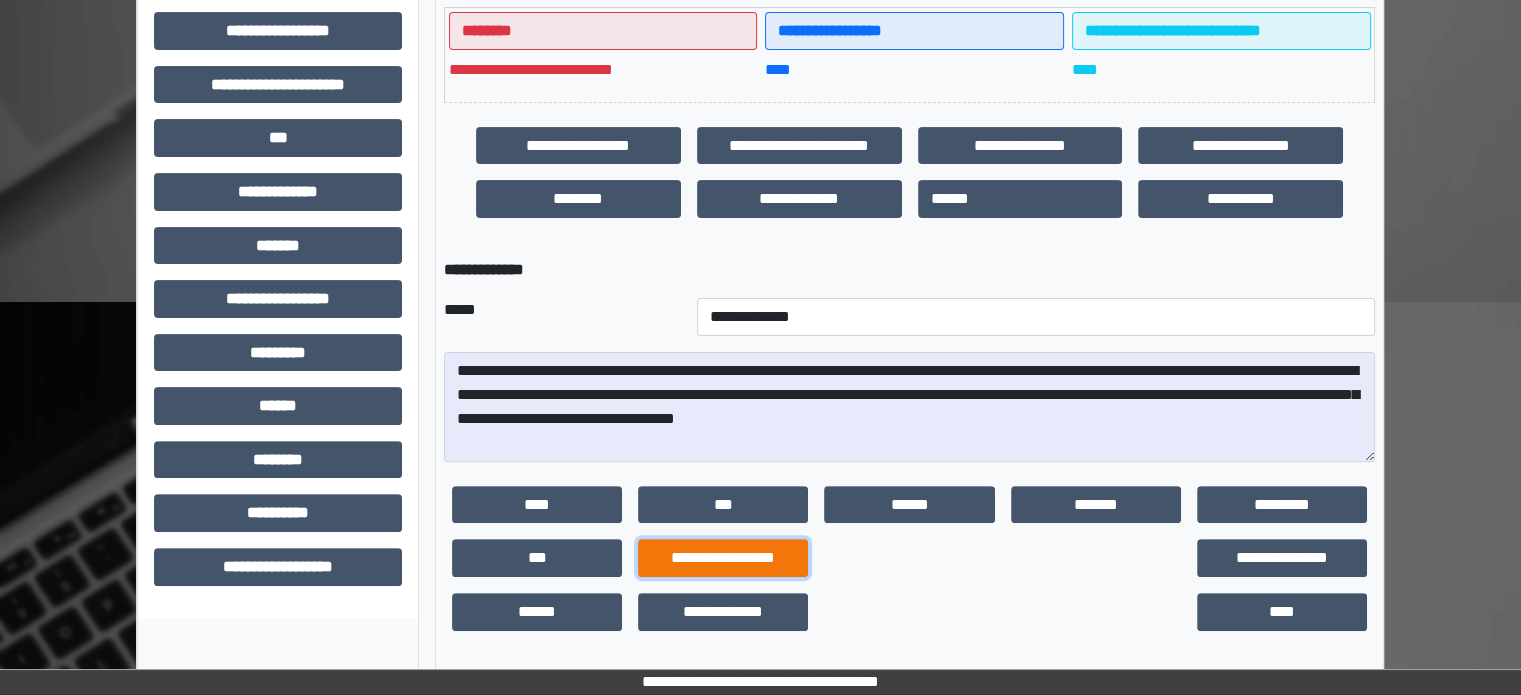 click on "**********" at bounding box center (723, 558) 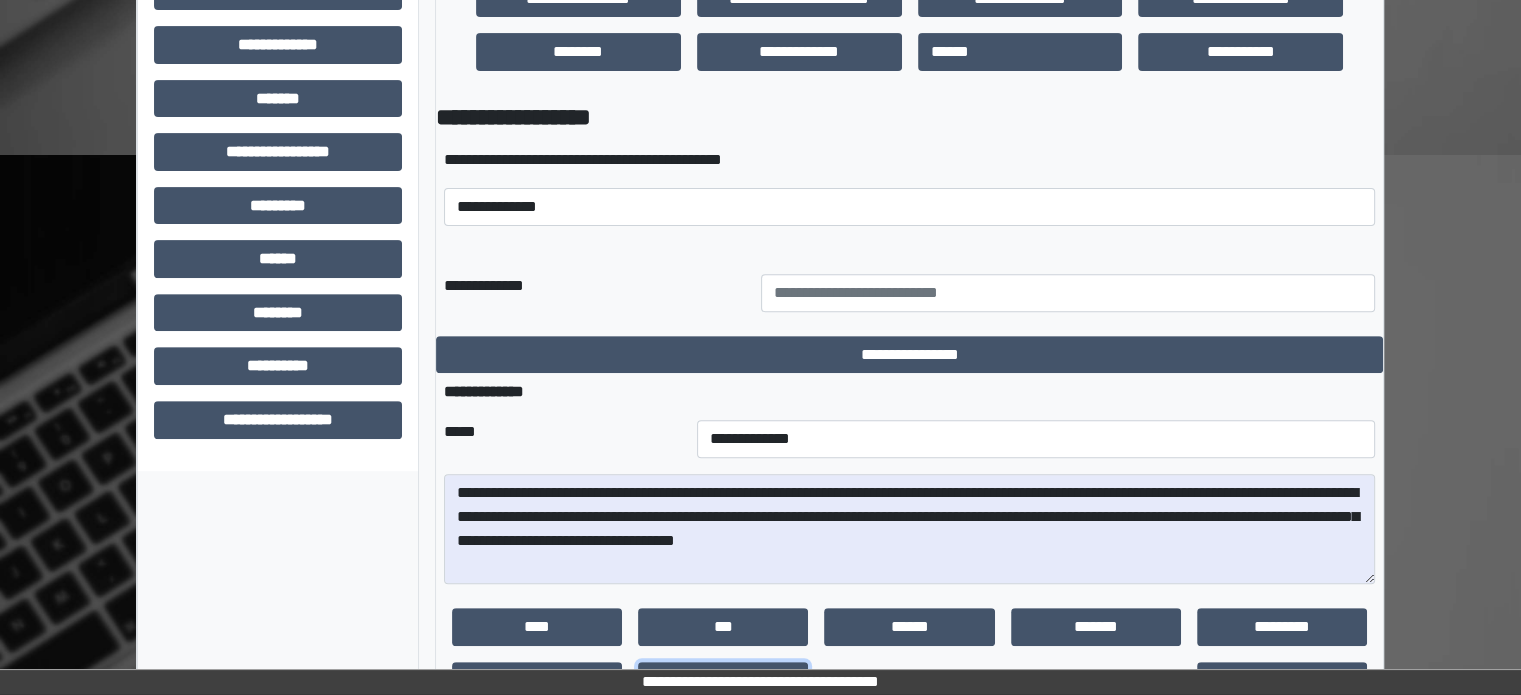 scroll, scrollTop: 731, scrollLeft: 0, axis: vertical 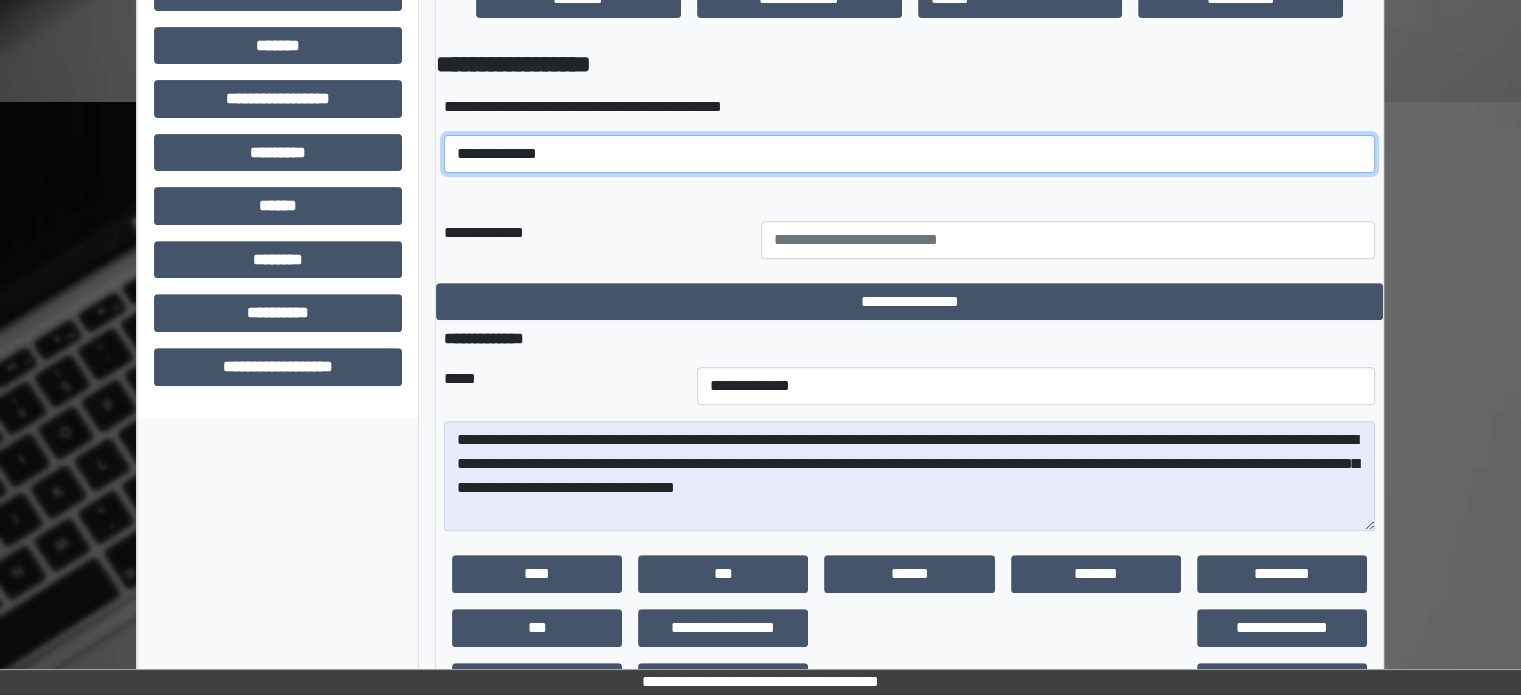 click on "**********" at bounding box center [909, 154] 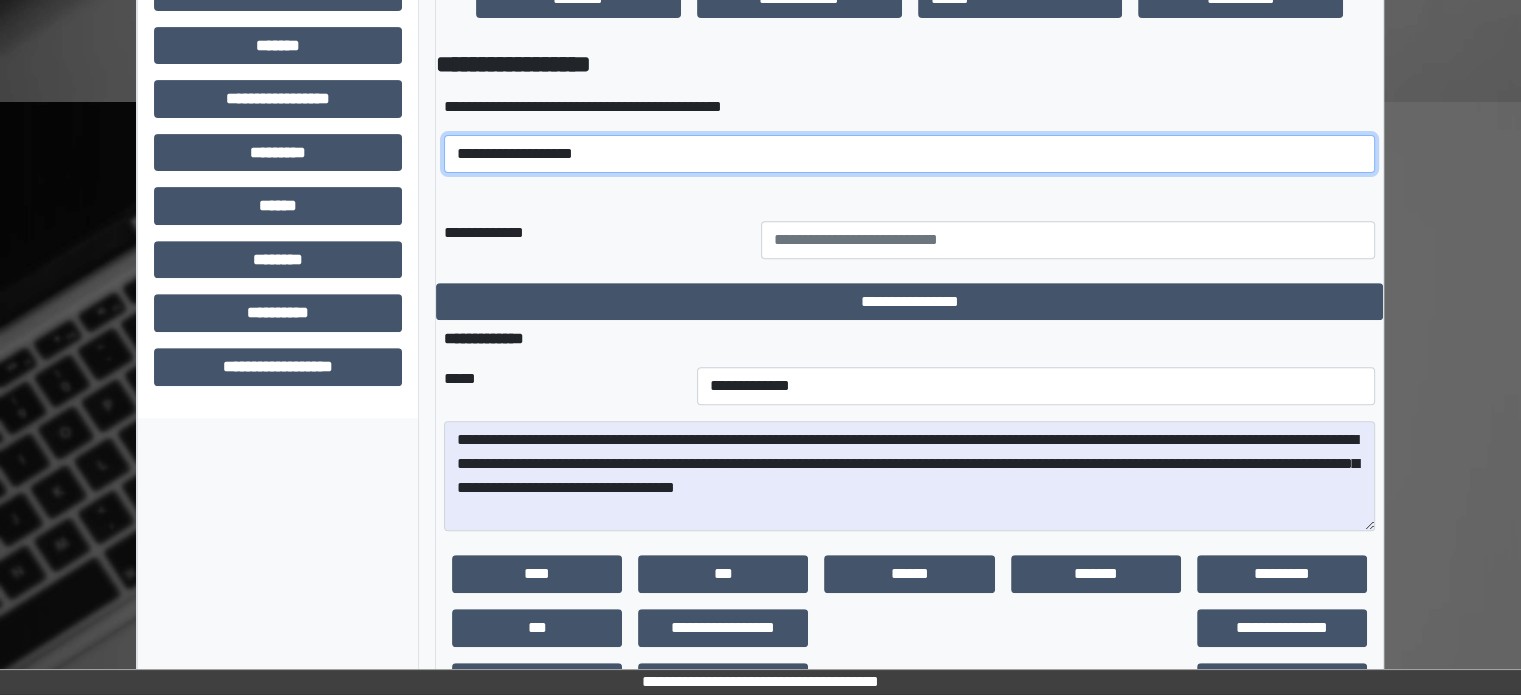 click on "**********" at bounding box center [909, 154] 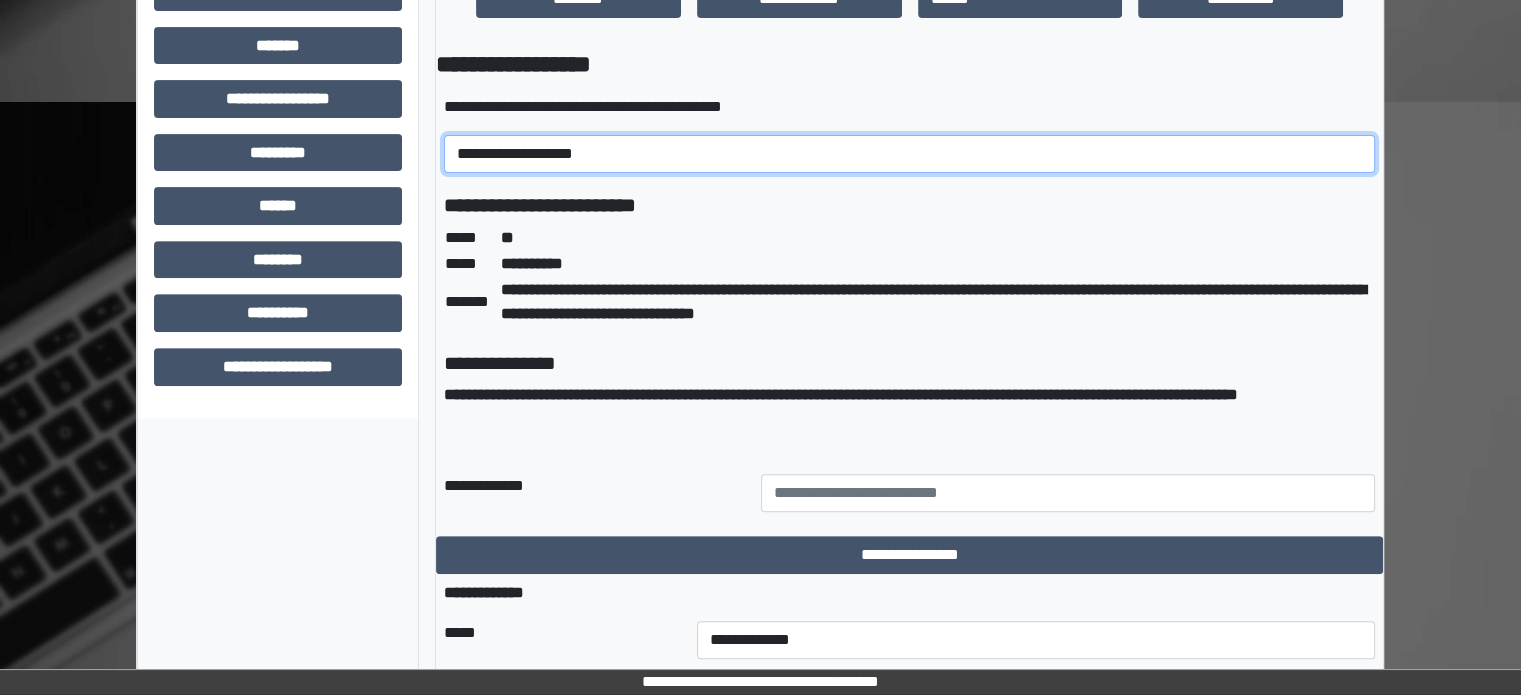 click on "**********" at bounding box center (909, 154) 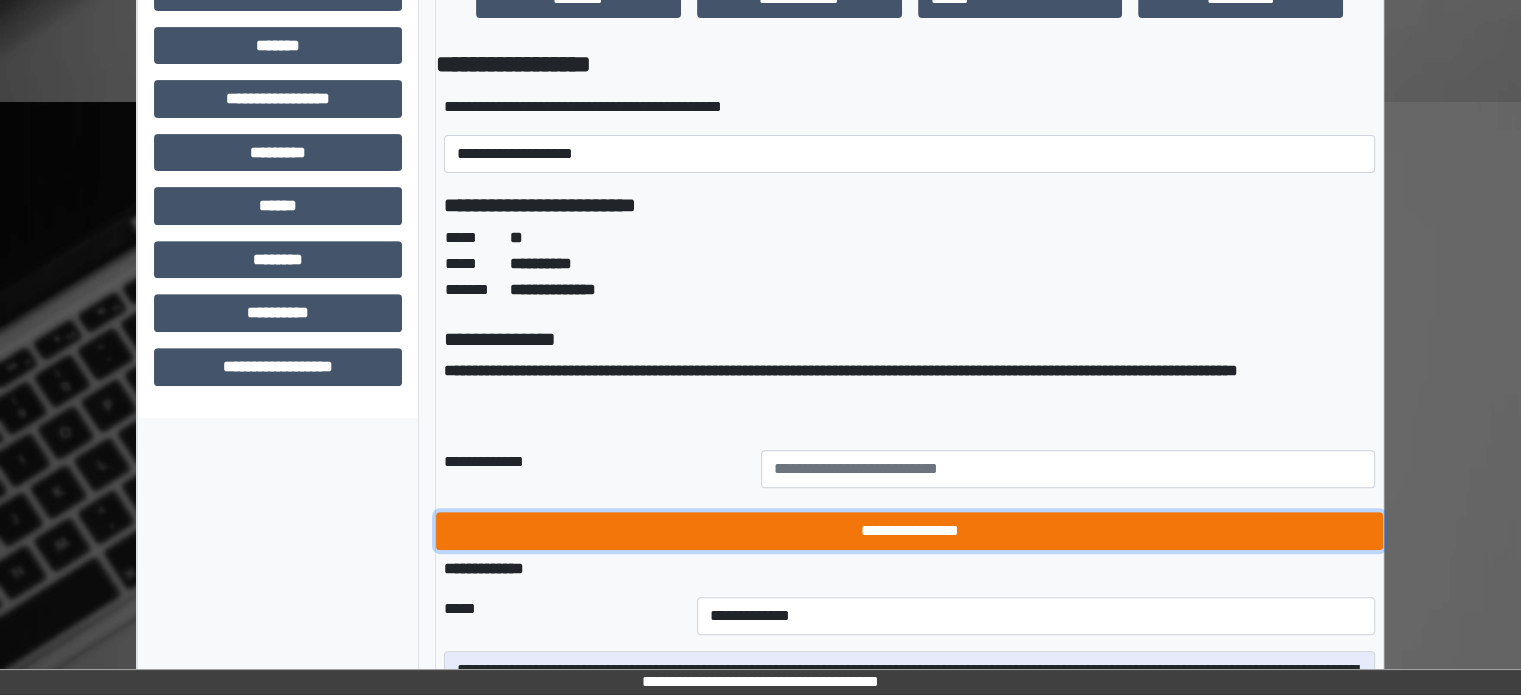 click on "**********" at bounding box center [909, 531] 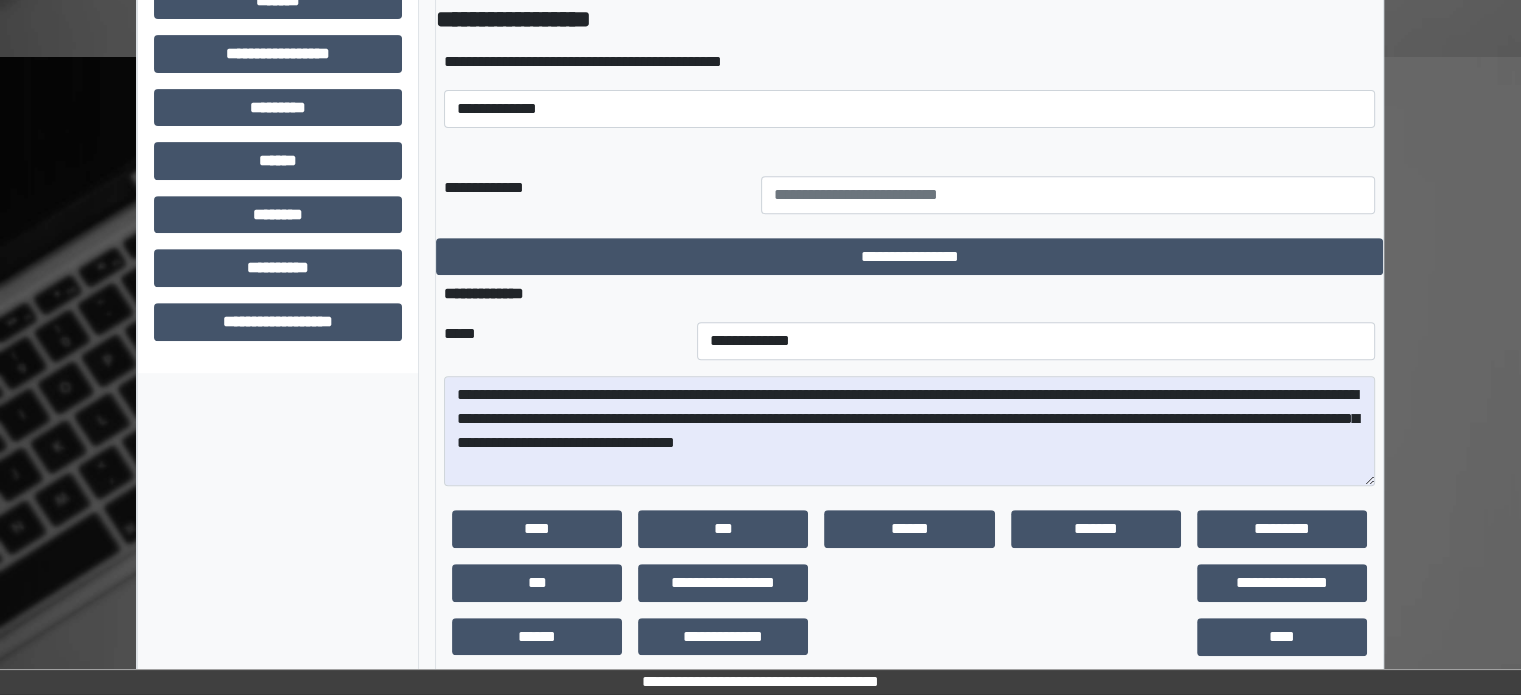 scroll, scrollTop: 800, scrollLeft: 0, axis: vertical 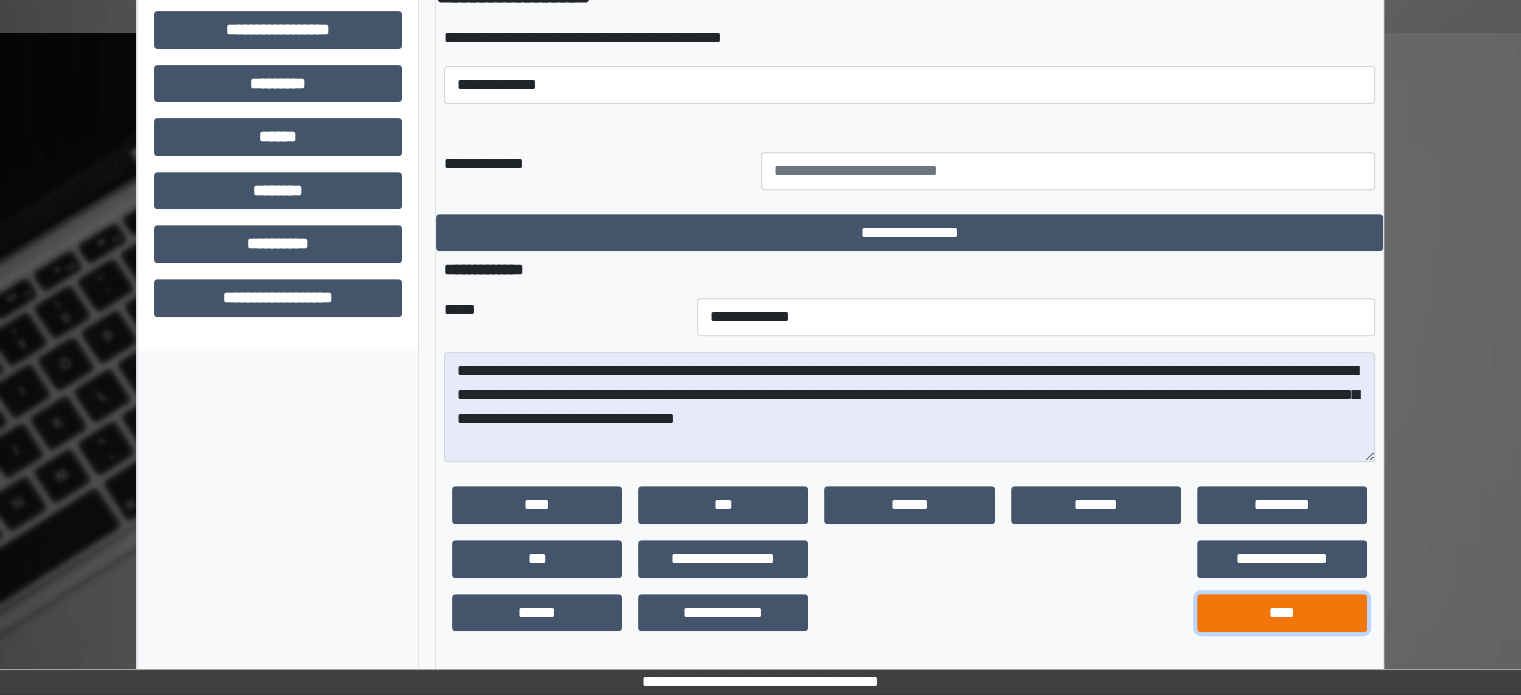 click on "****" at bounding box center (1282, 613) 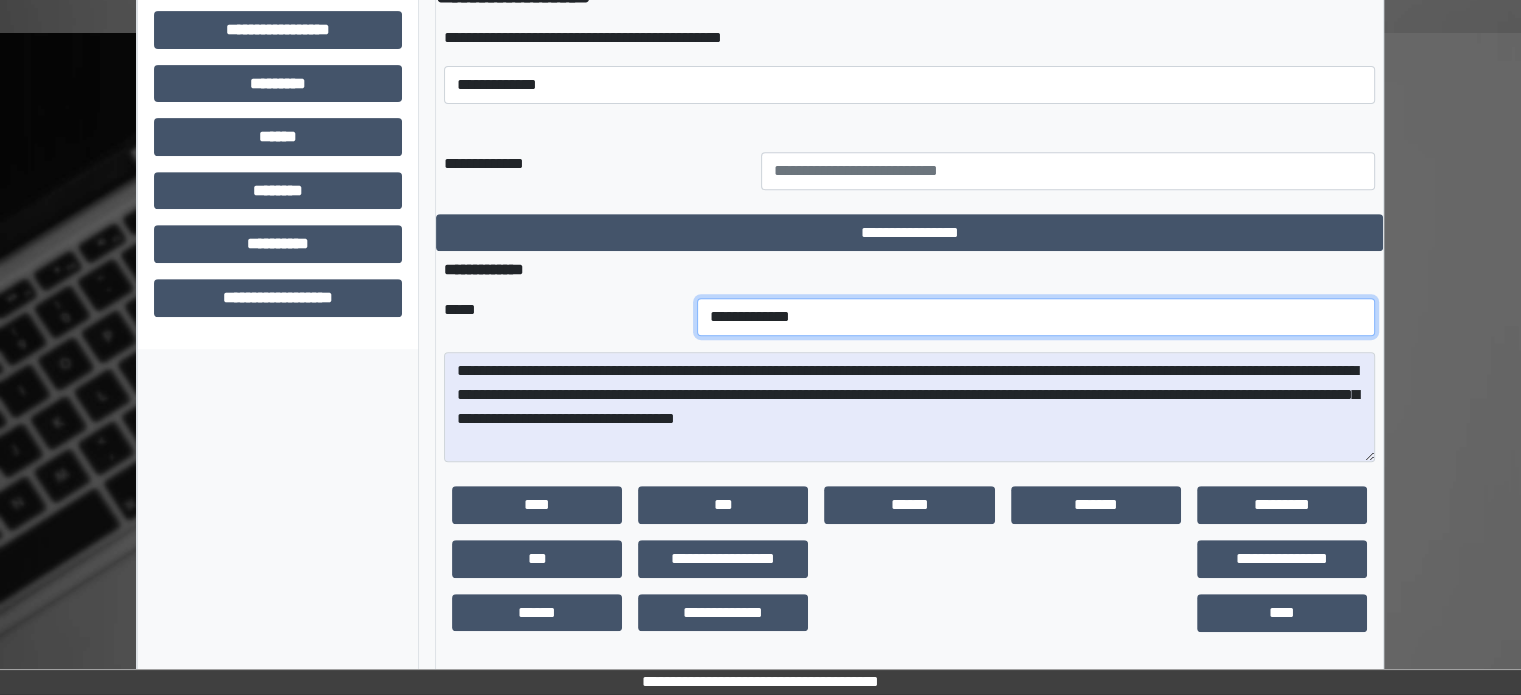 click on "**********" at bounding box center (1036, 317) 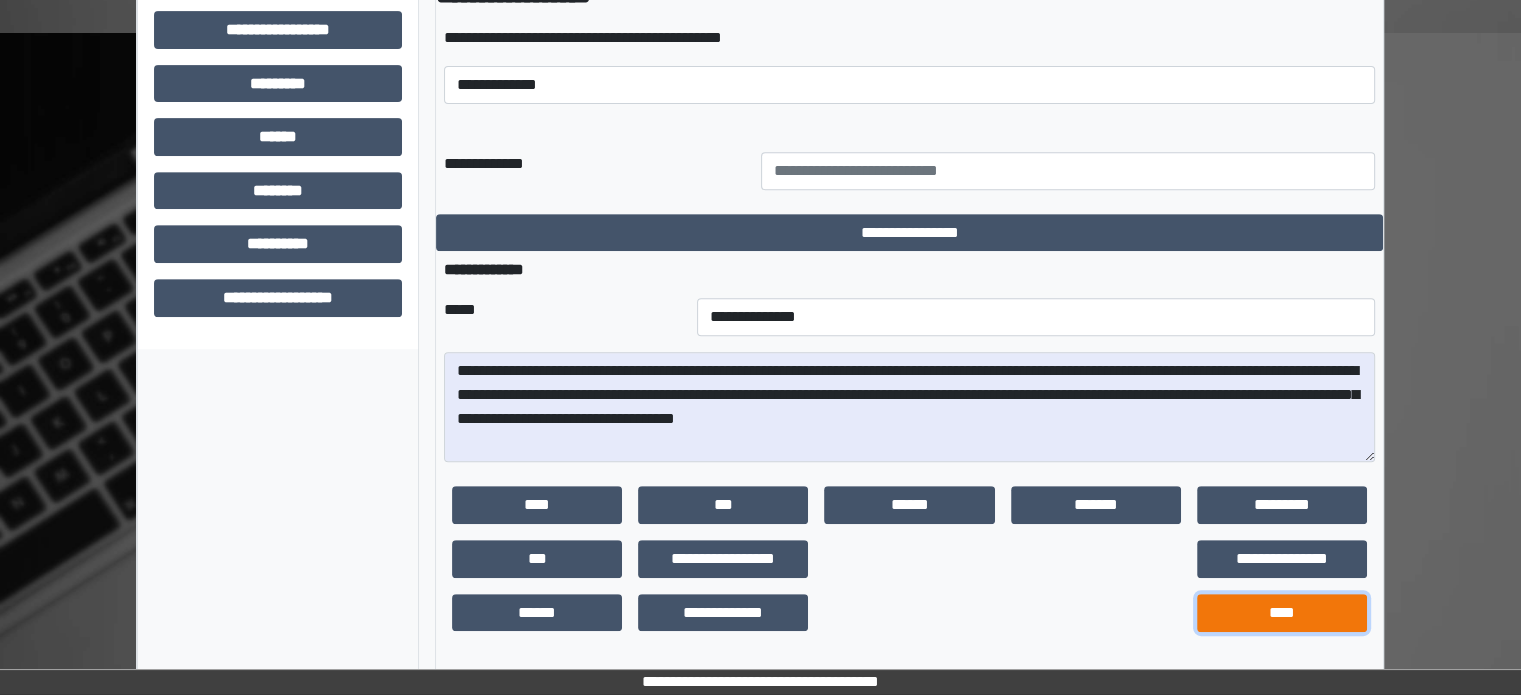 click on "****" at bounding box center [1282, 613] 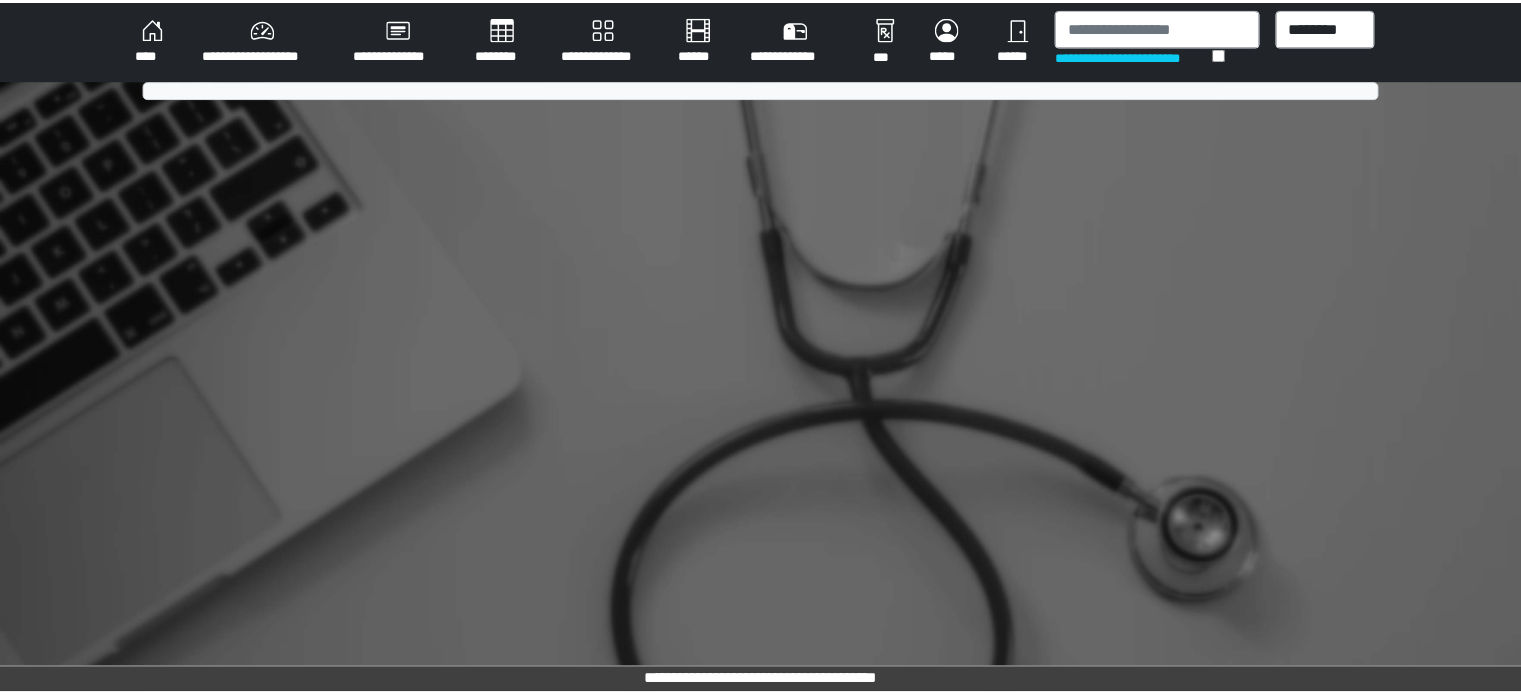 scroll, scrollTop: 0, scrollLeft: 0, axis: both 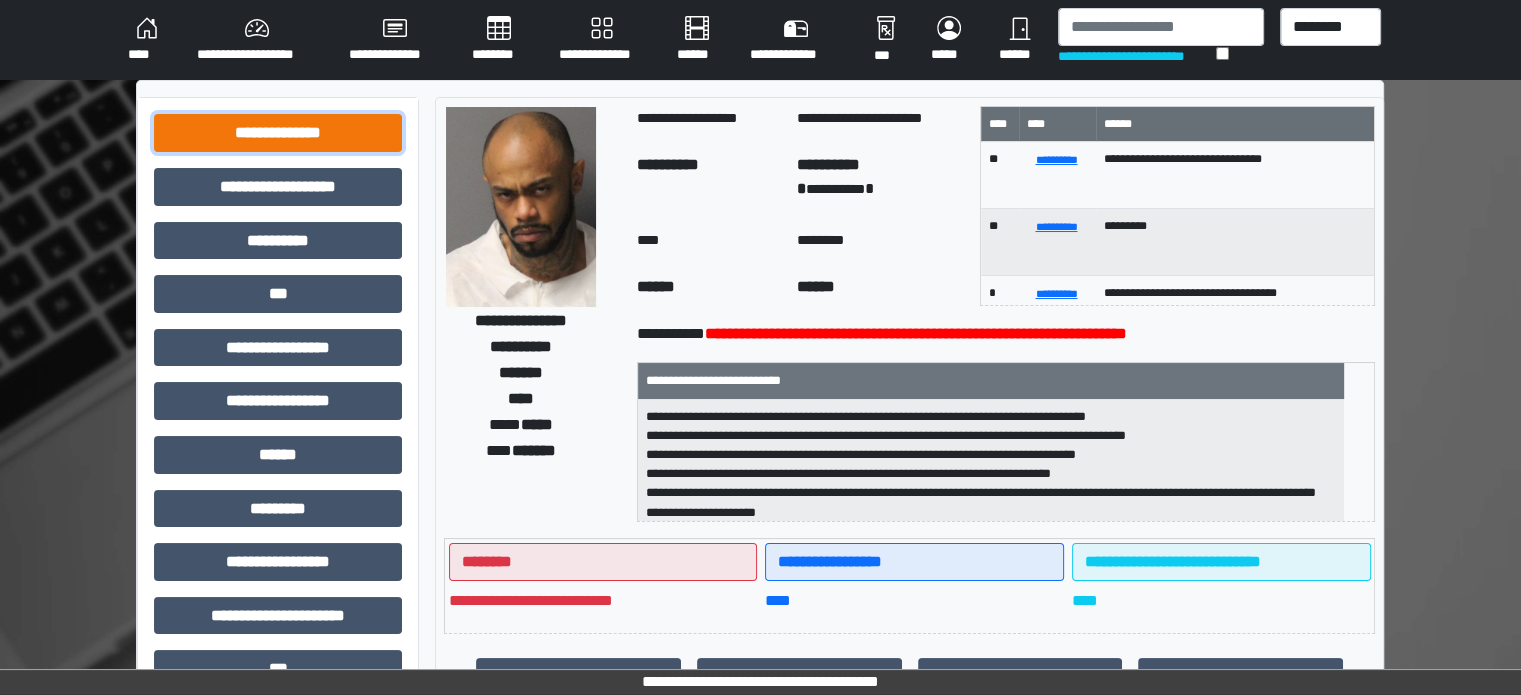 click on "**********" at bounding box center [278, 133] 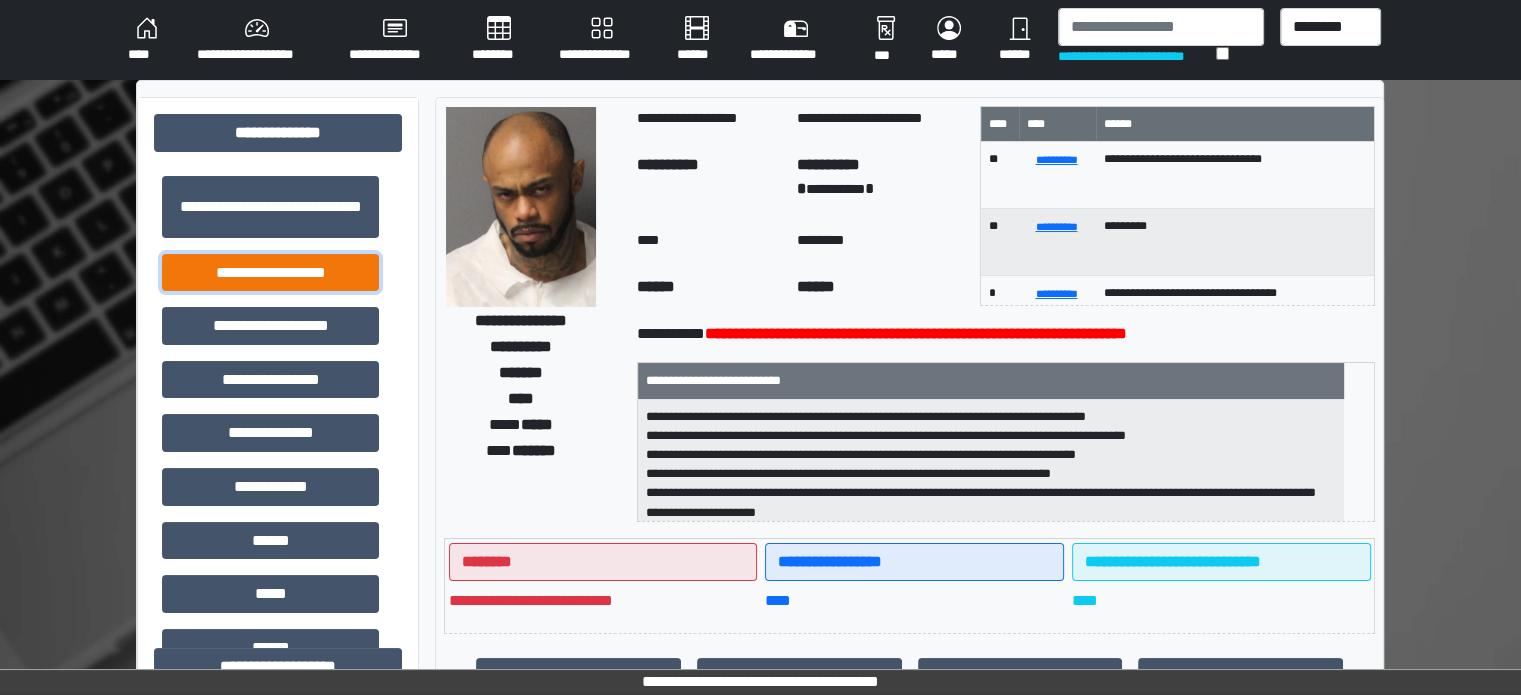 click on "**********" at bounding box center [270, 273] 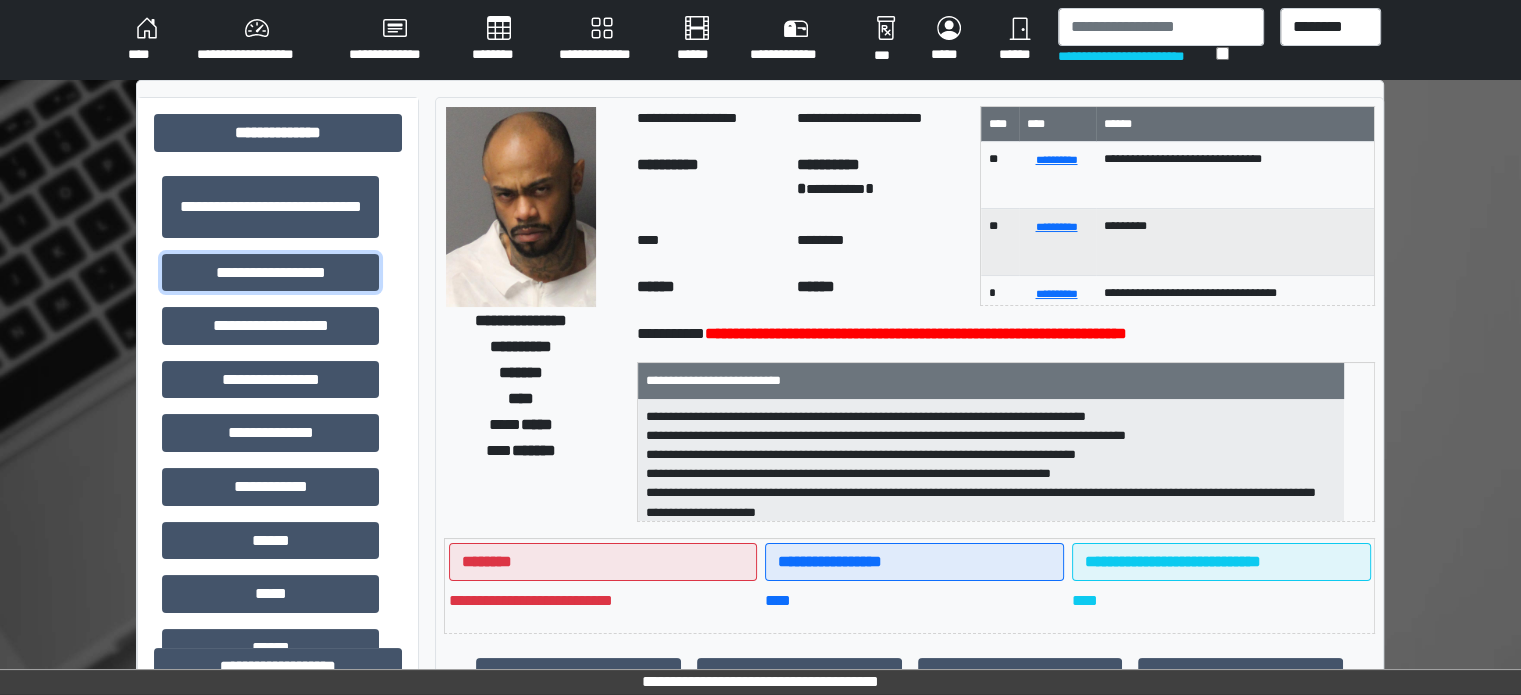 scroll, scrollTop: 1, scrollLeft: 0, axis: vertical 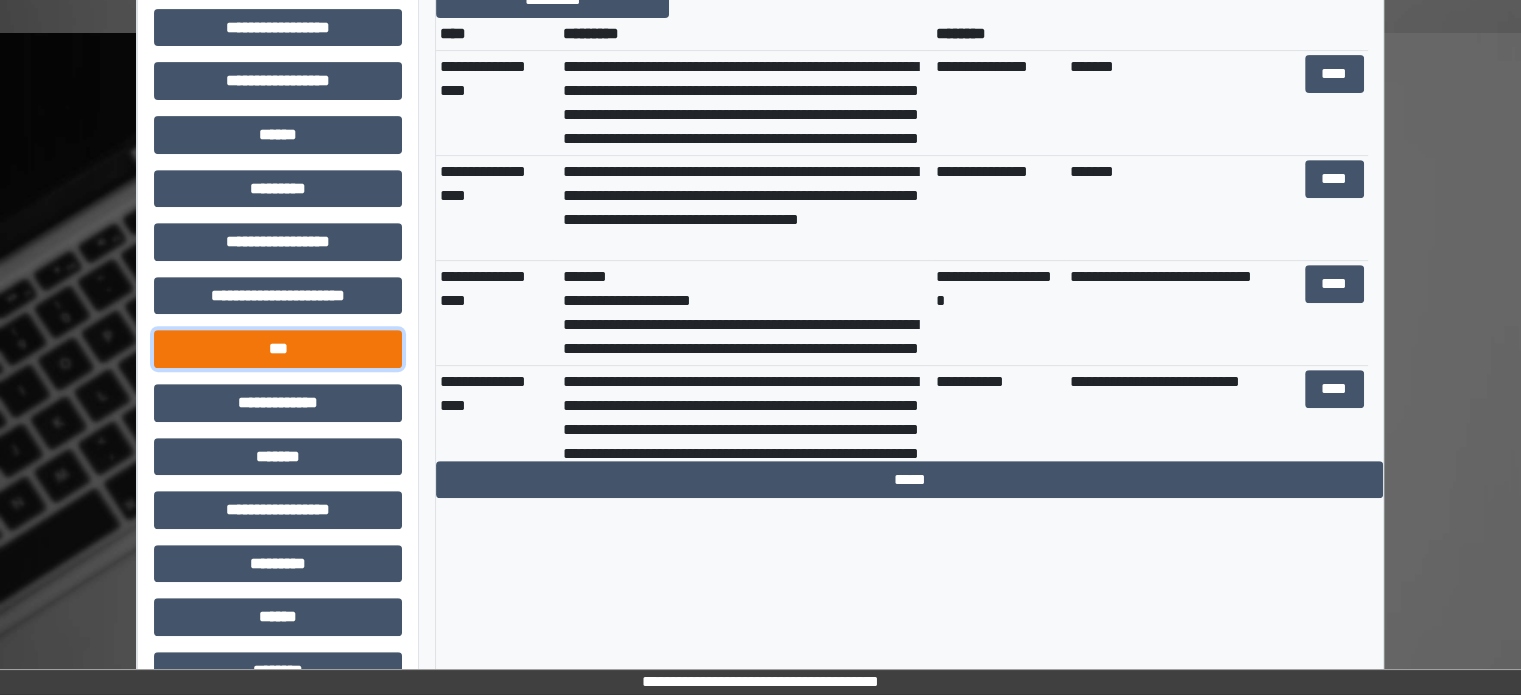 click on "***" at bounding box center (278, 349) 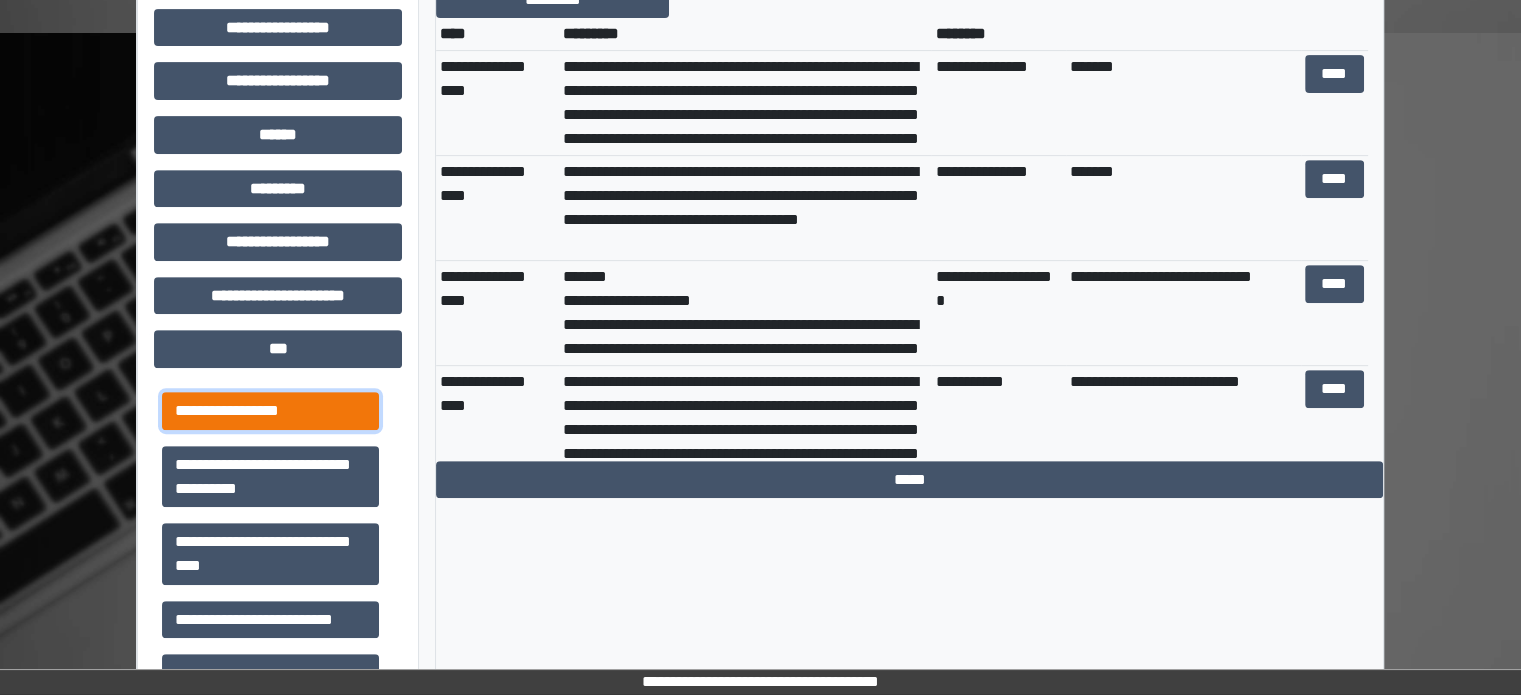 click on "**********" at bounding box center (270, 411) 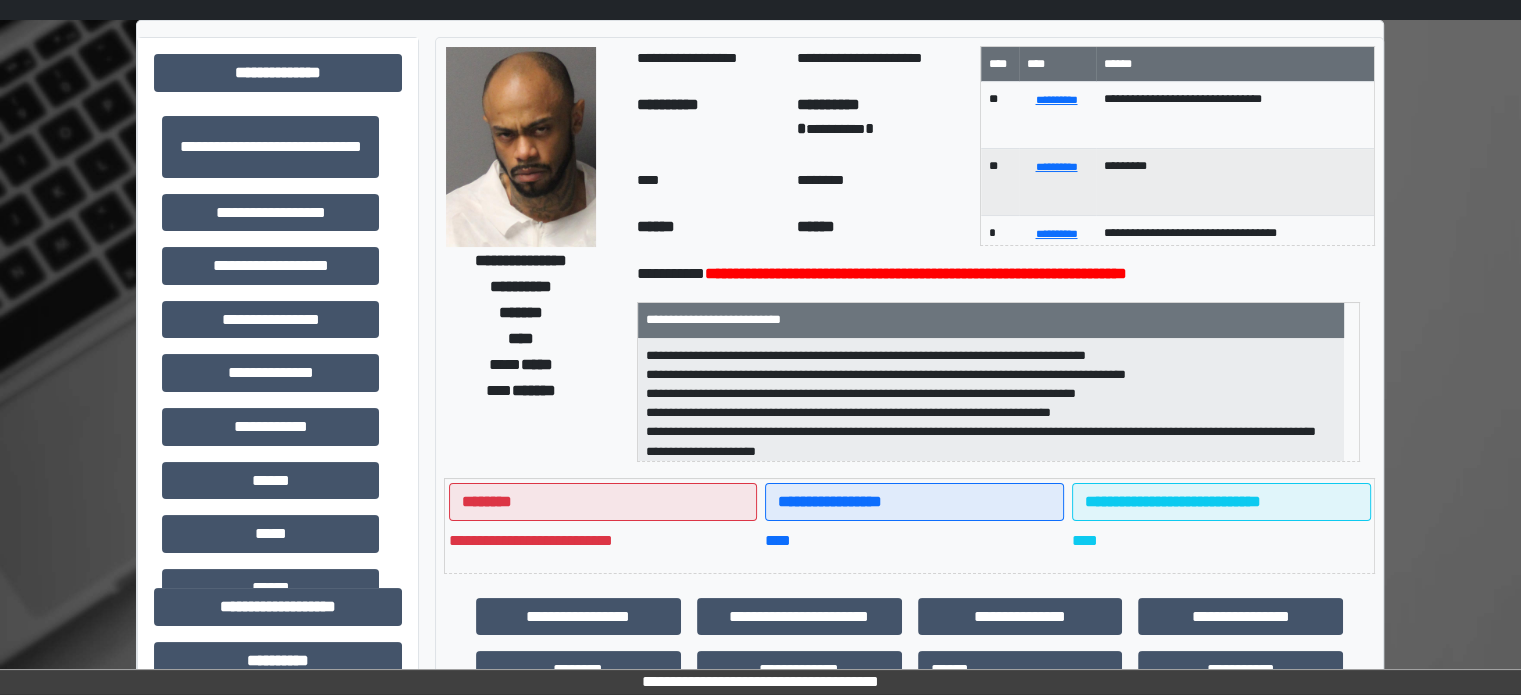 scroll, scrollTop: 0, scrollLeft: 0, axis: both 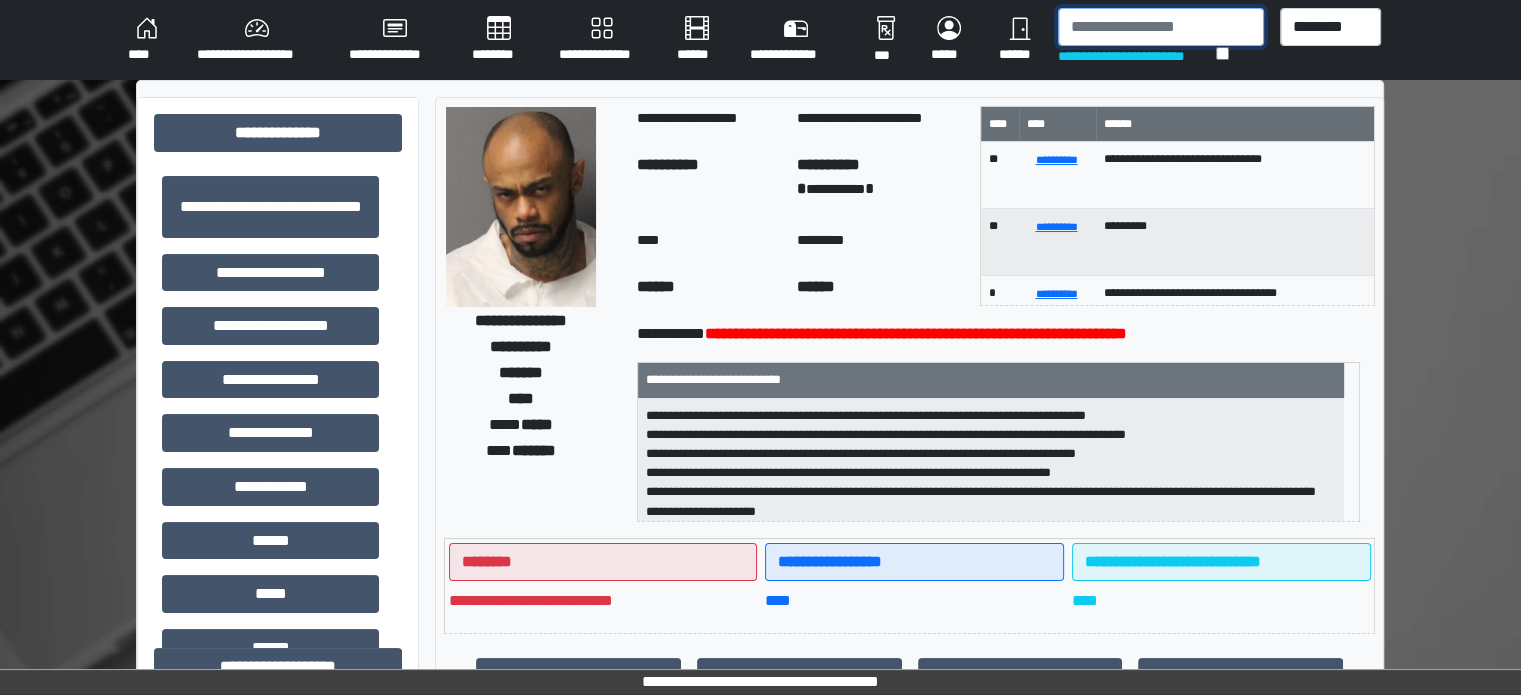 click at bounding box center [1161, 27] 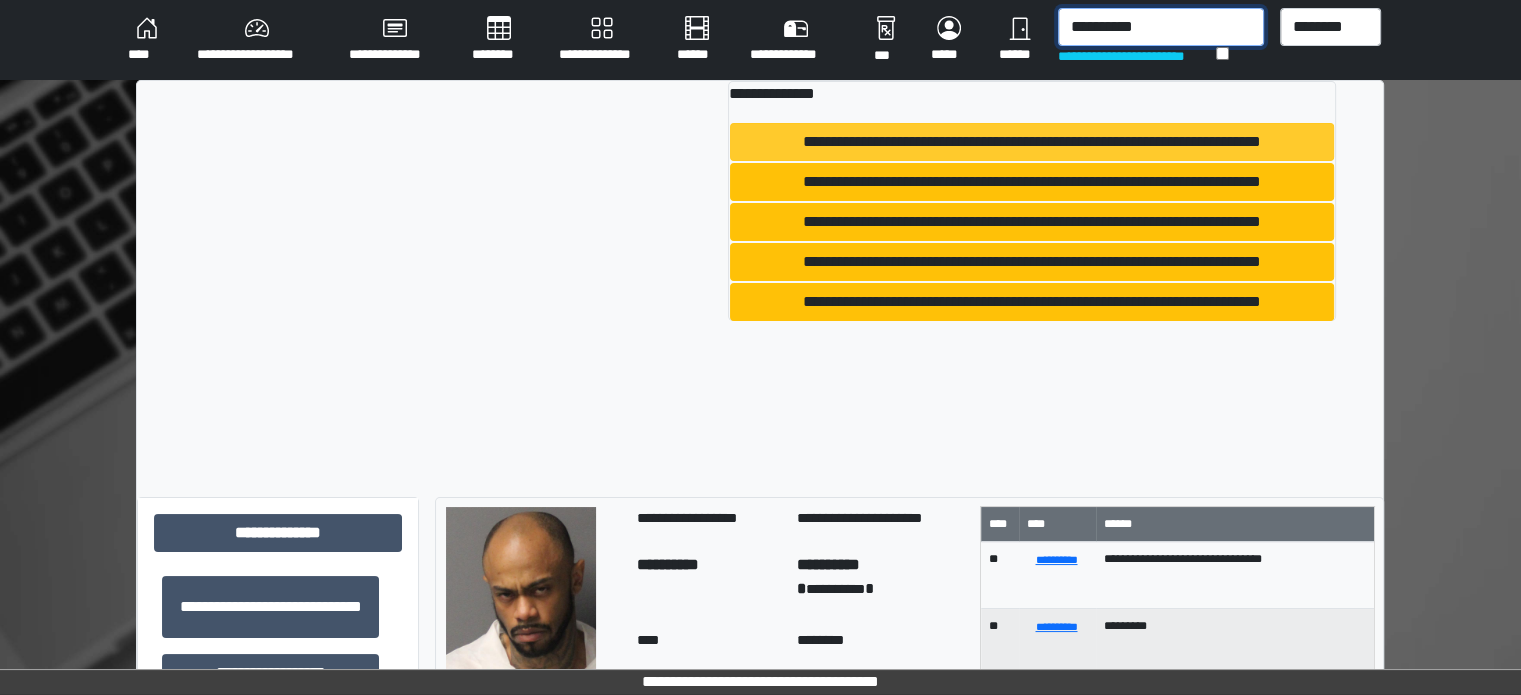 type on "**********" 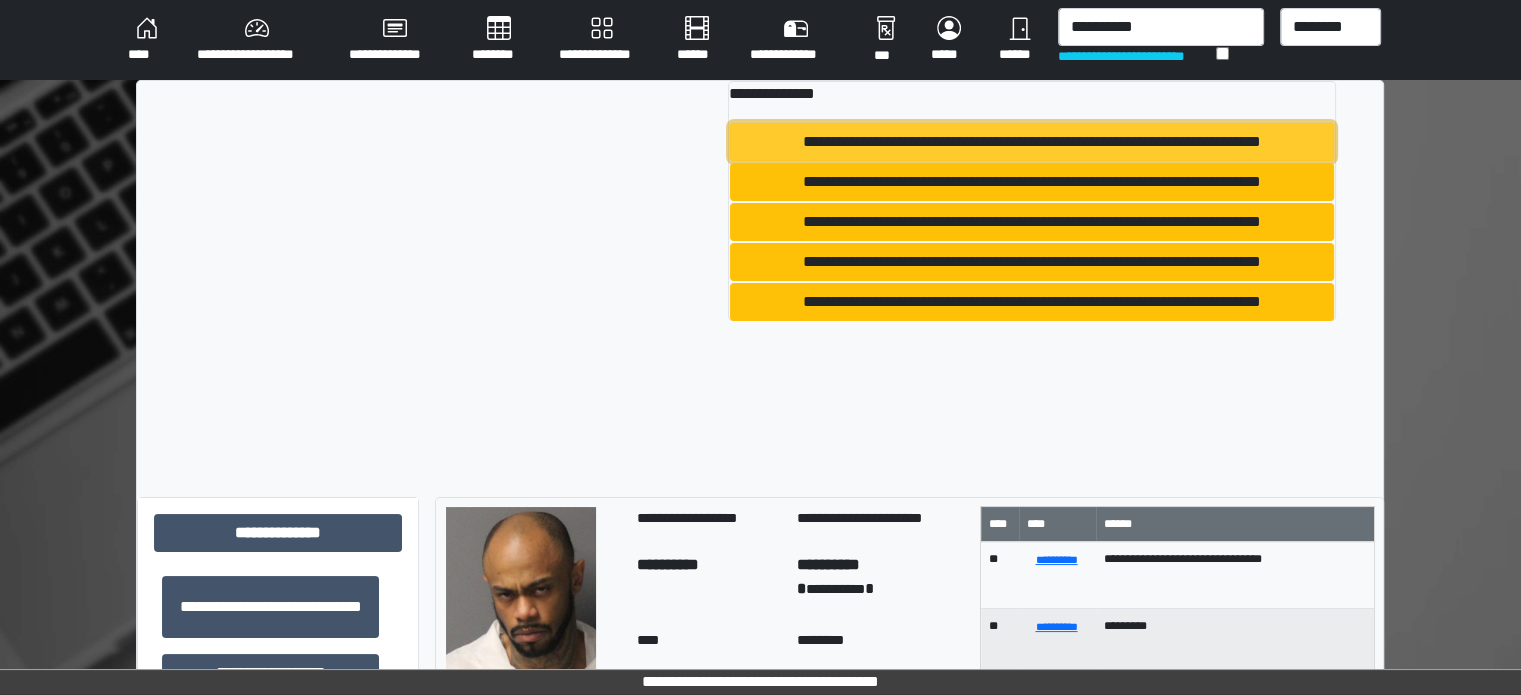 click on "**********" at bounding box center (1032, 142) 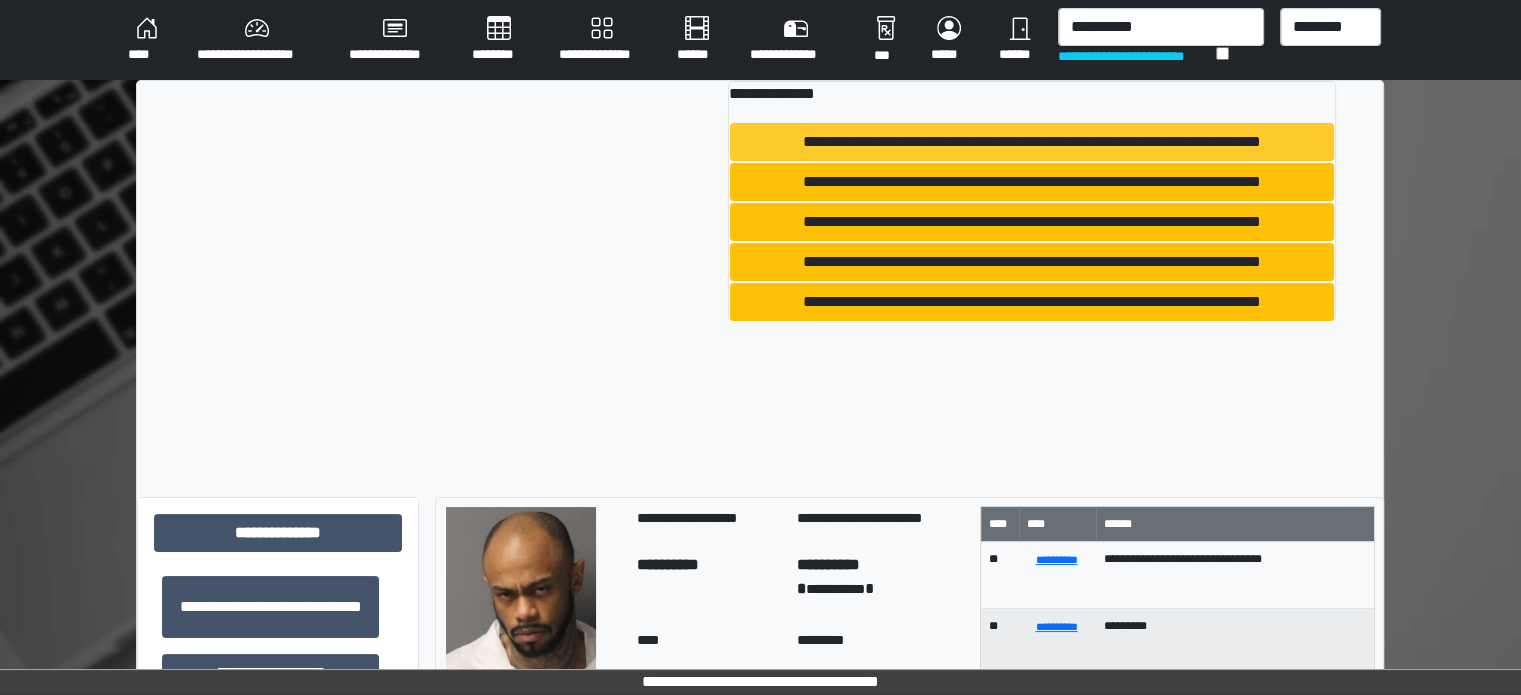 type 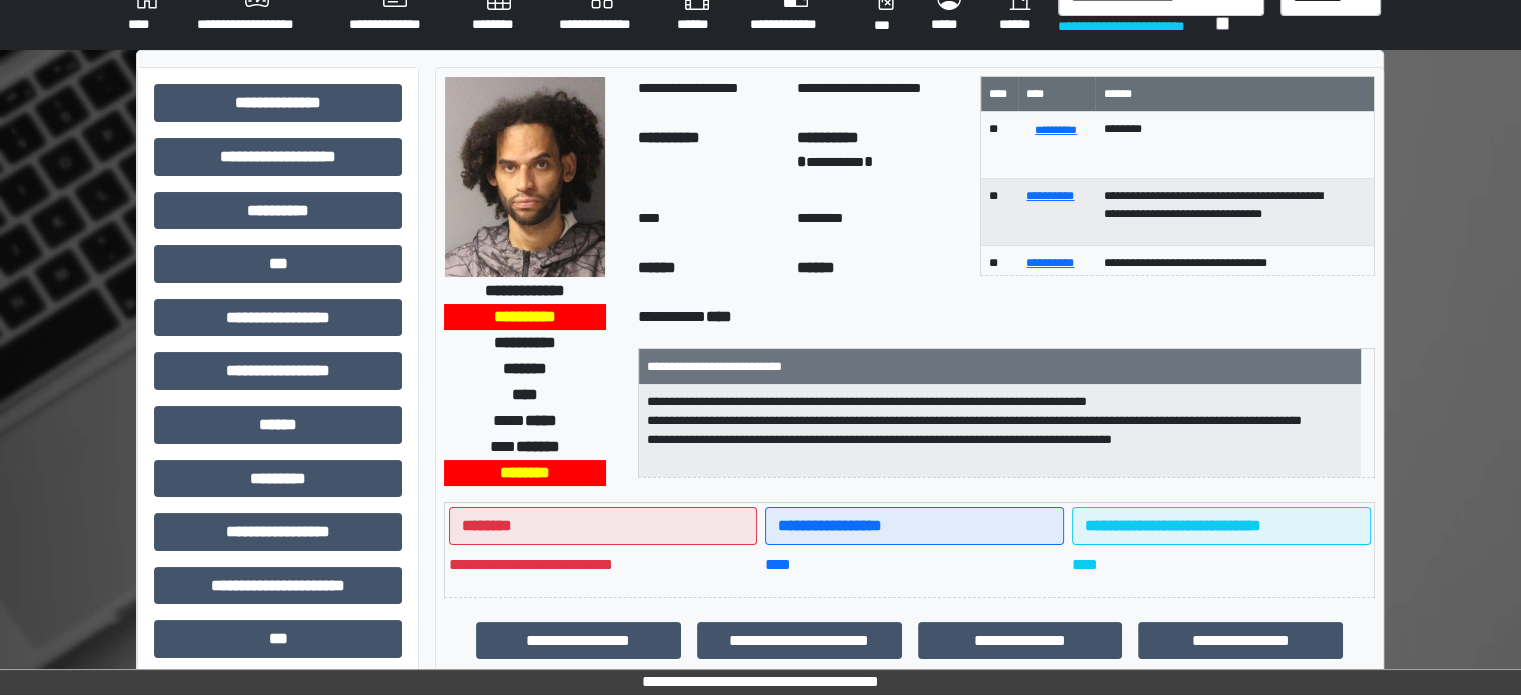 scroll, scrollTop: 0, scrollLeft: 0, axis: both 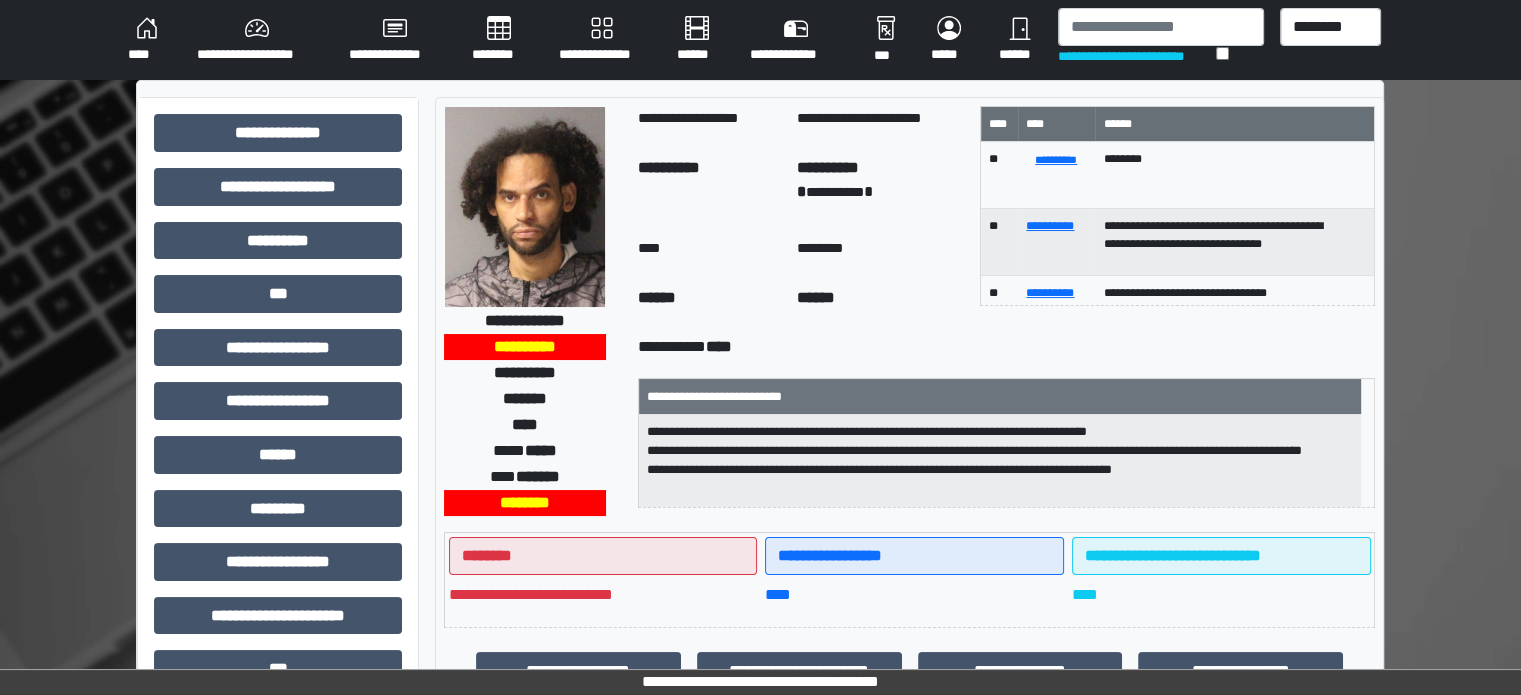 click on "****" at bounding box center [146, 40] 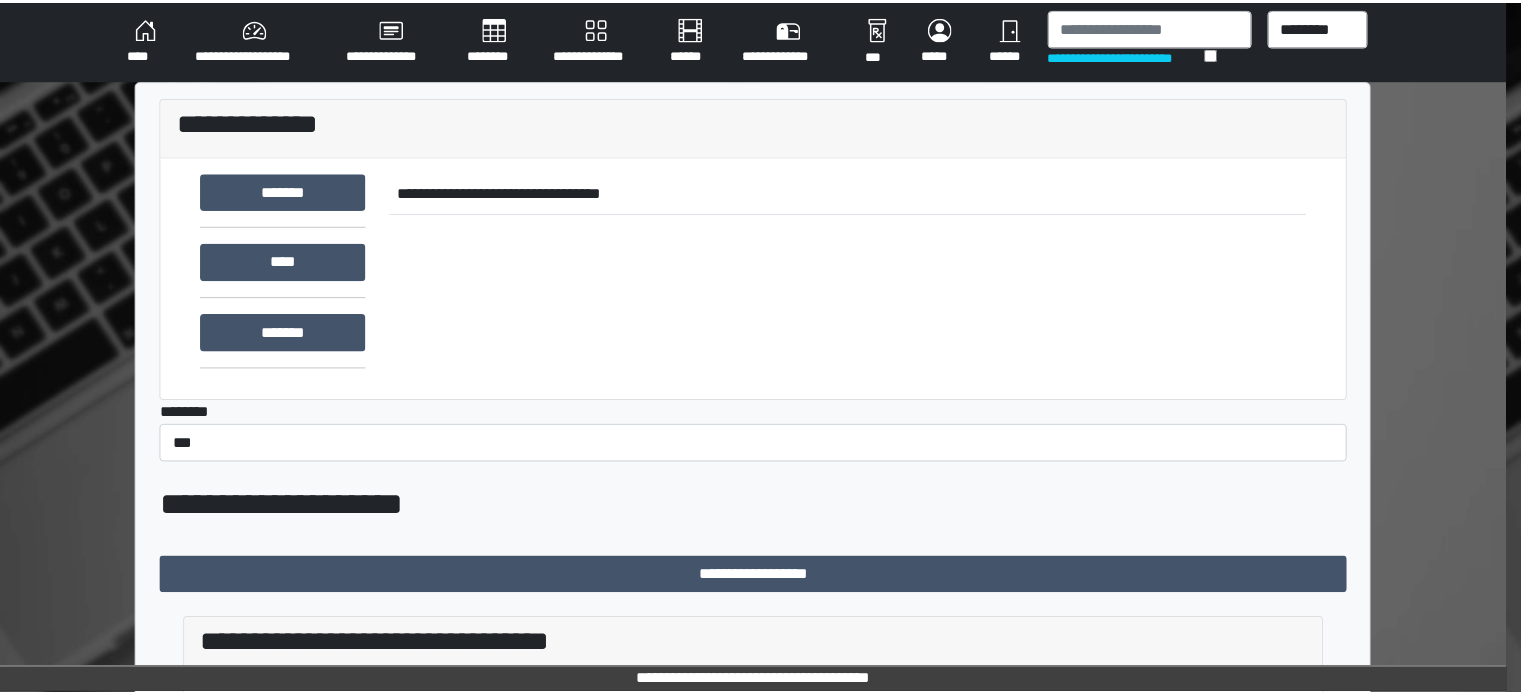 scroll, scrollTop: 1162, scrollLeft: 0, axis: vertical 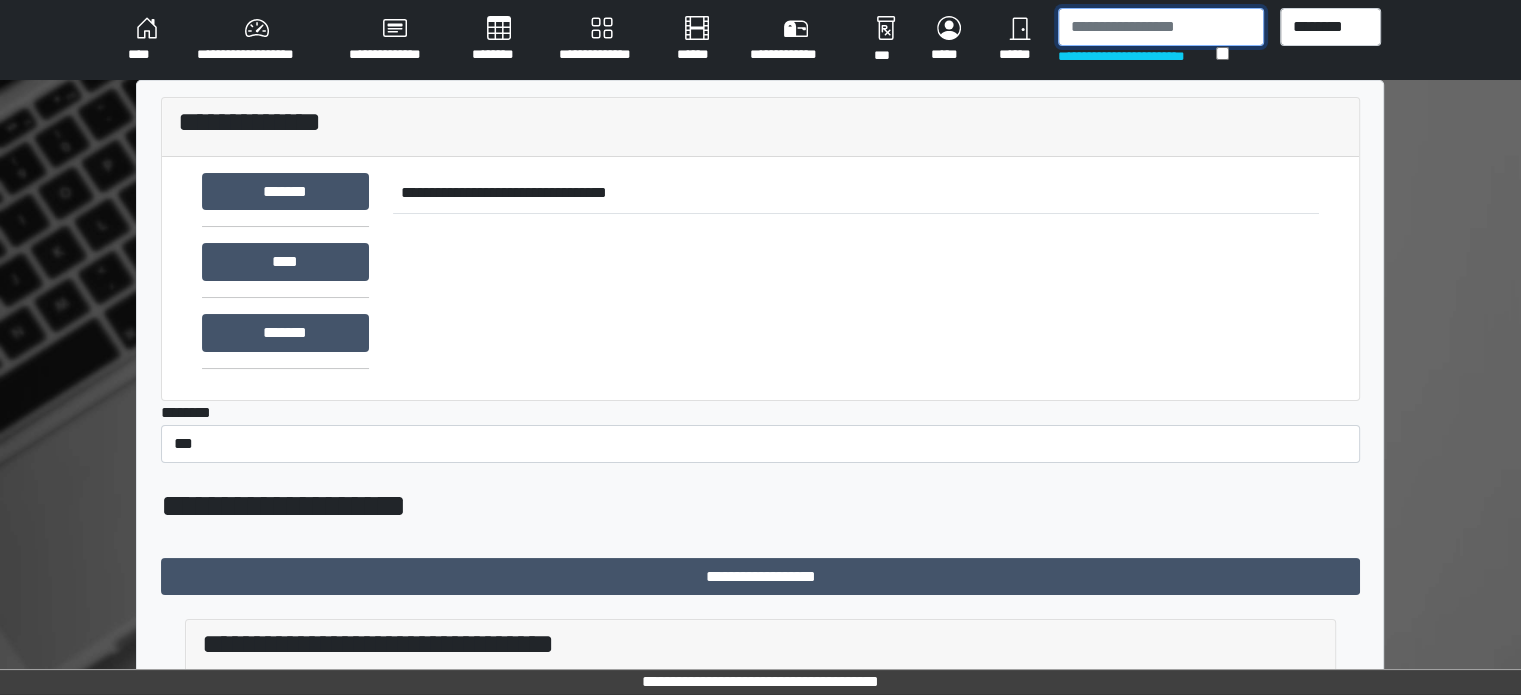 click at bounding box center [1161, 27] 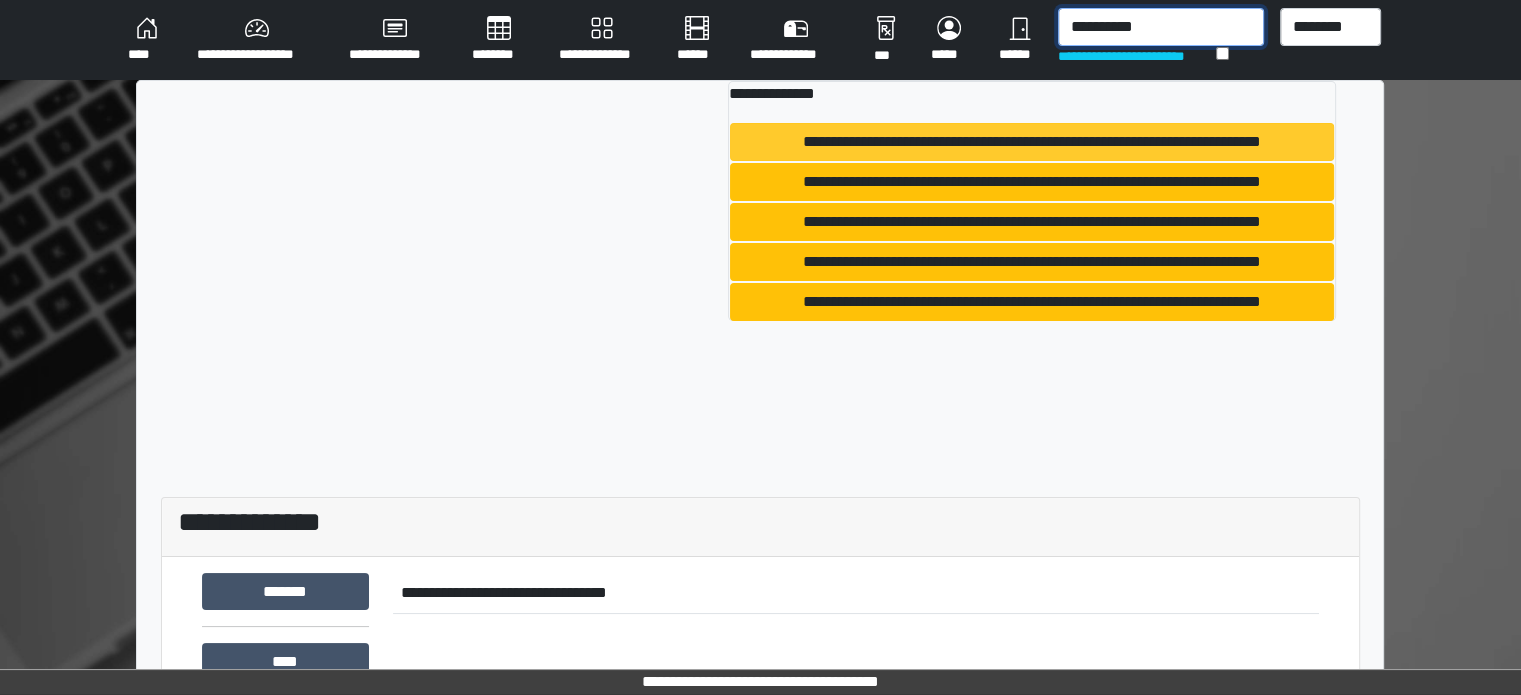 type on "**********" 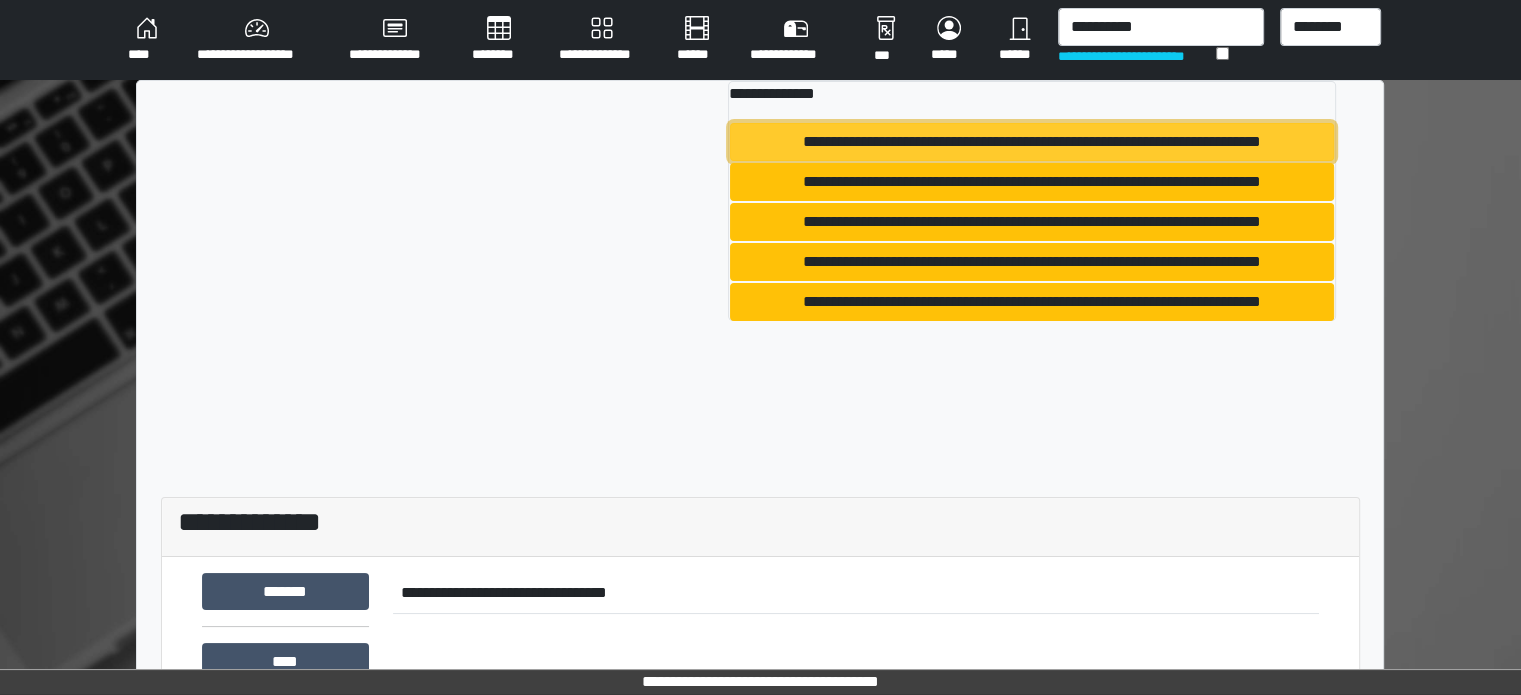 click on "**********" at bounding box center [1032, 142] 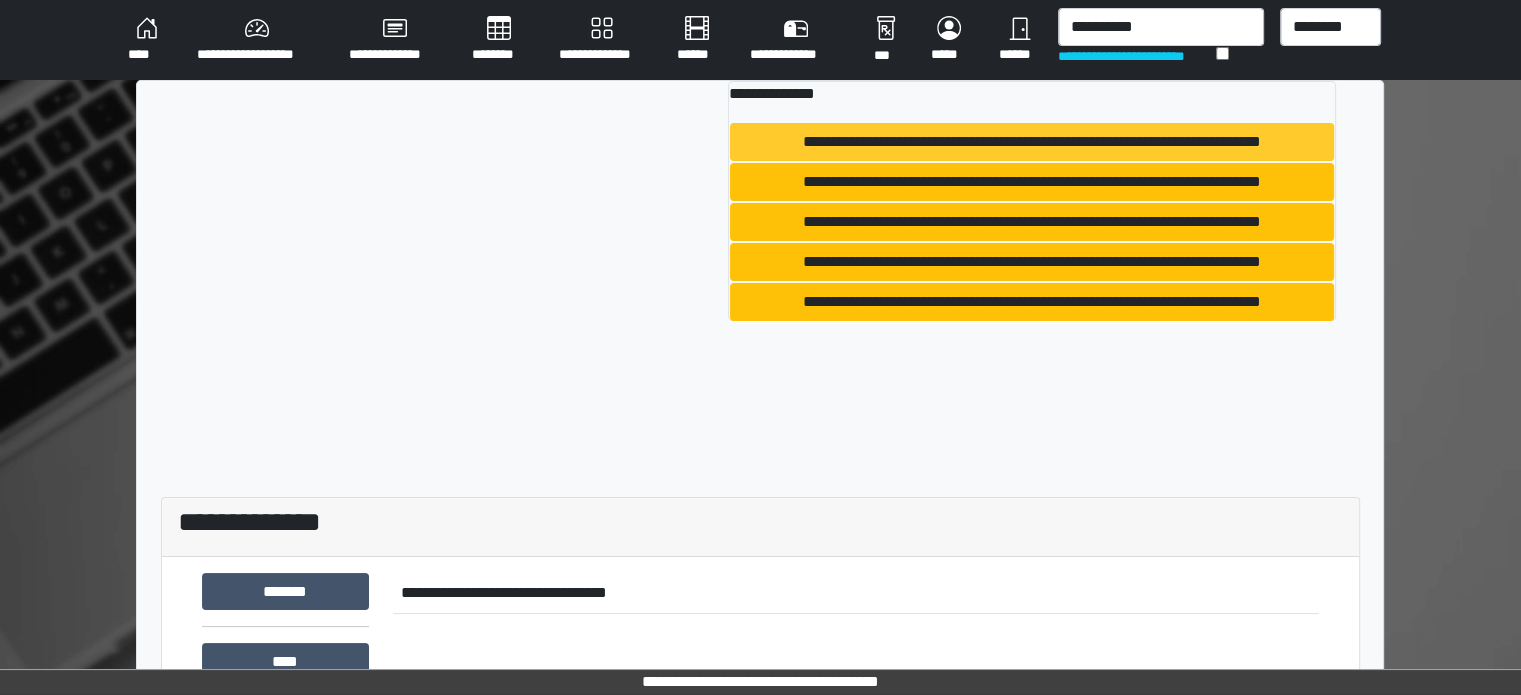 type 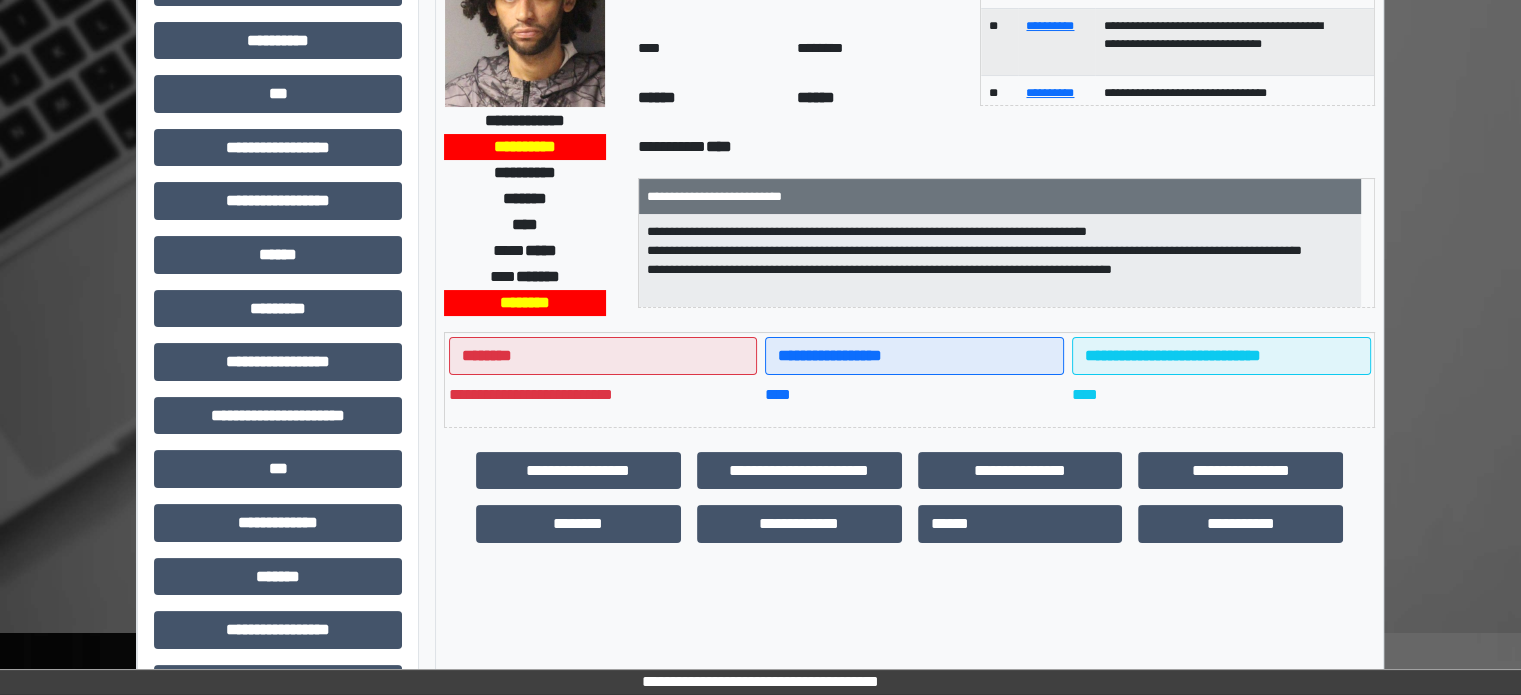 scroll, scrollTop: 300, scrollLeft: 0, axis: vertical 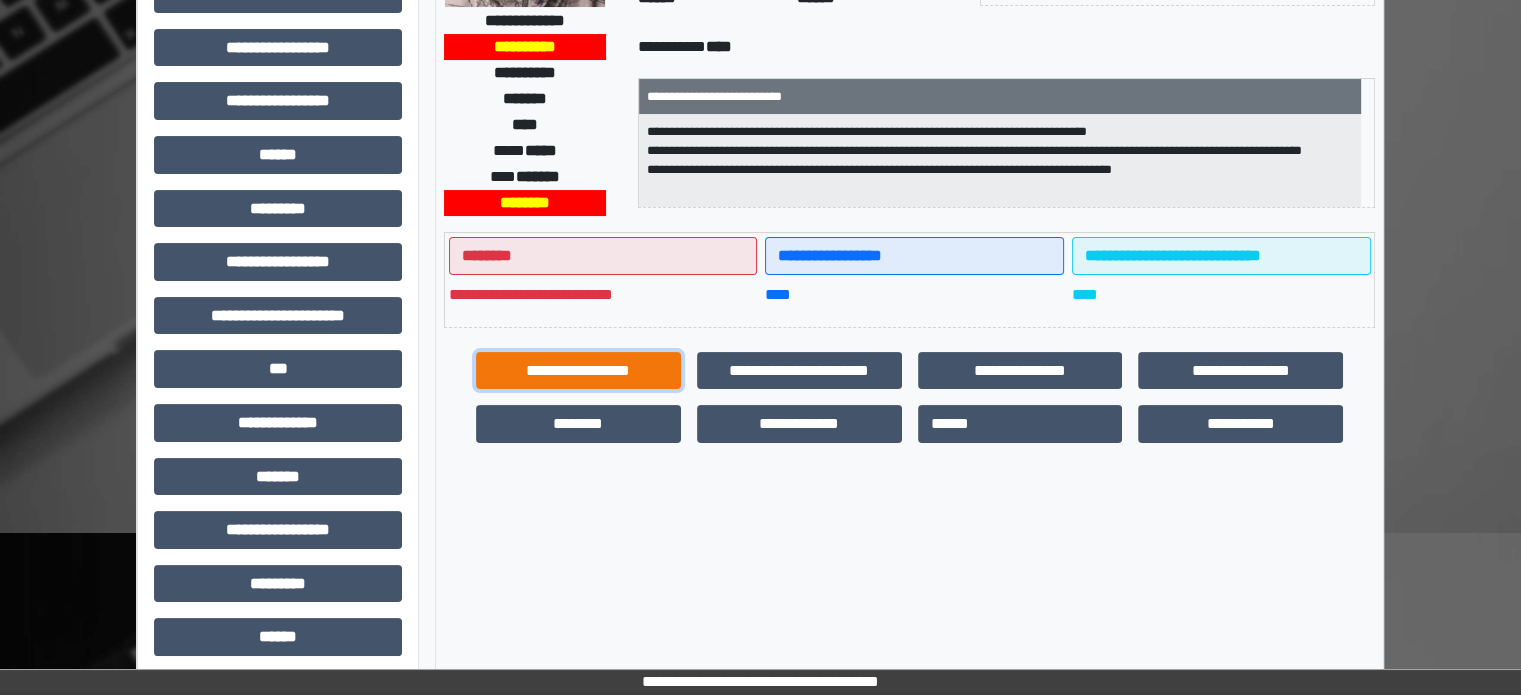 click on "**********" at bounding box center [578, 371] 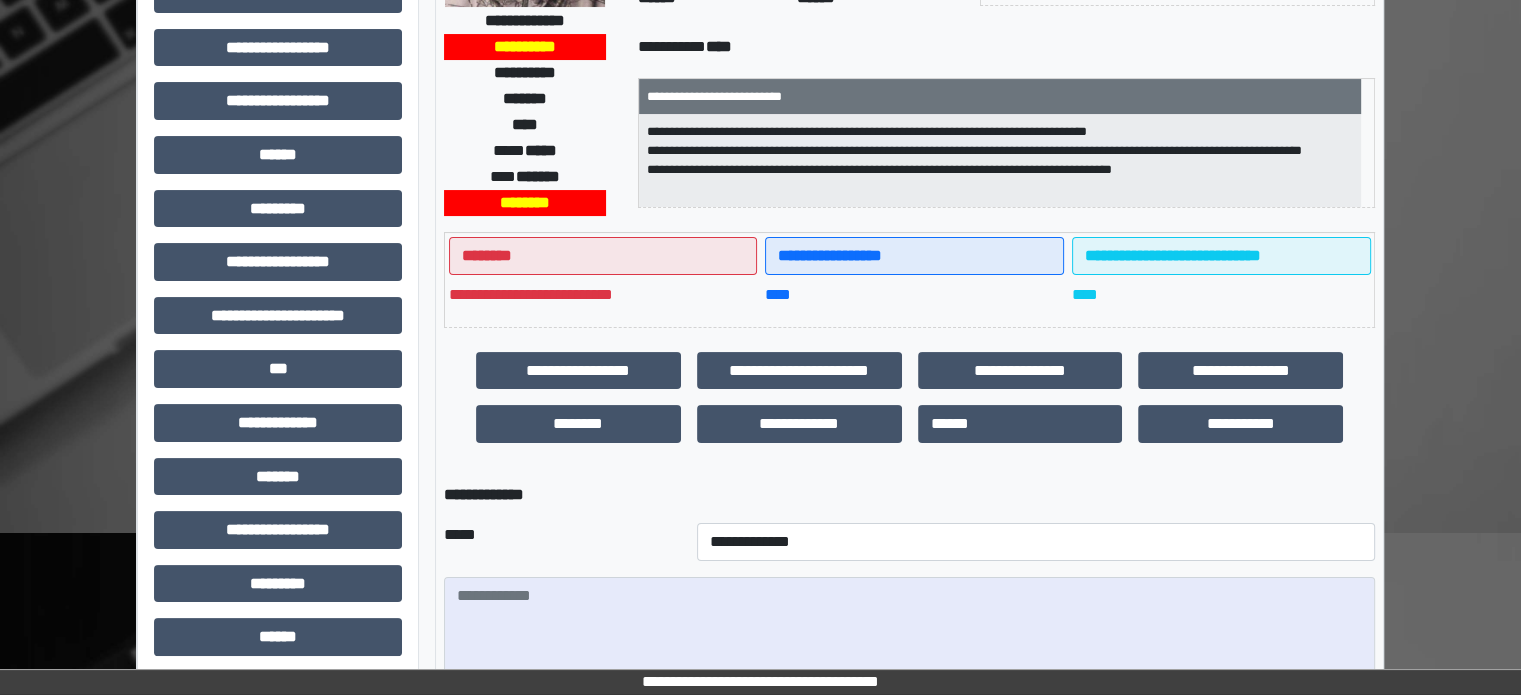 scroll, scrollTop: 524, scrollLeft: 0, axis: vertical 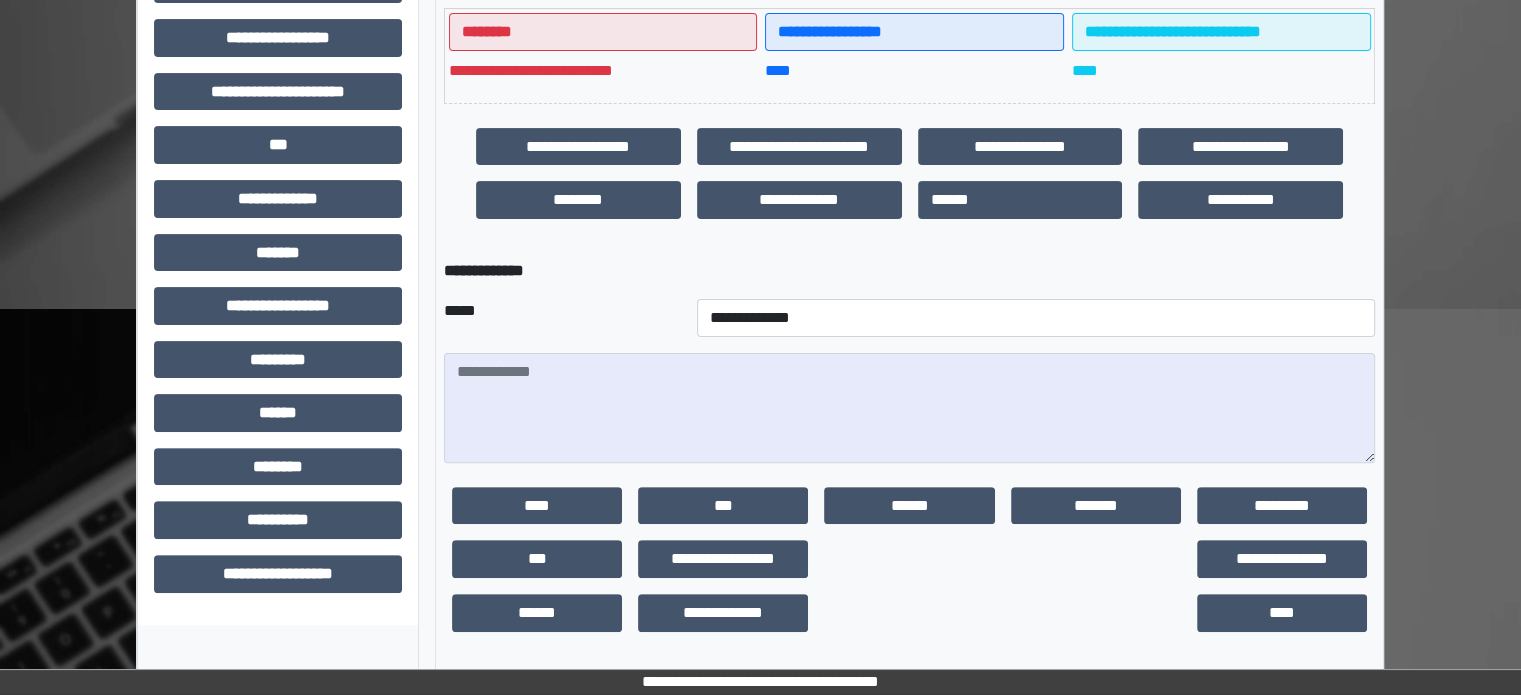 click on "**********" at bounding box center [760, 126] 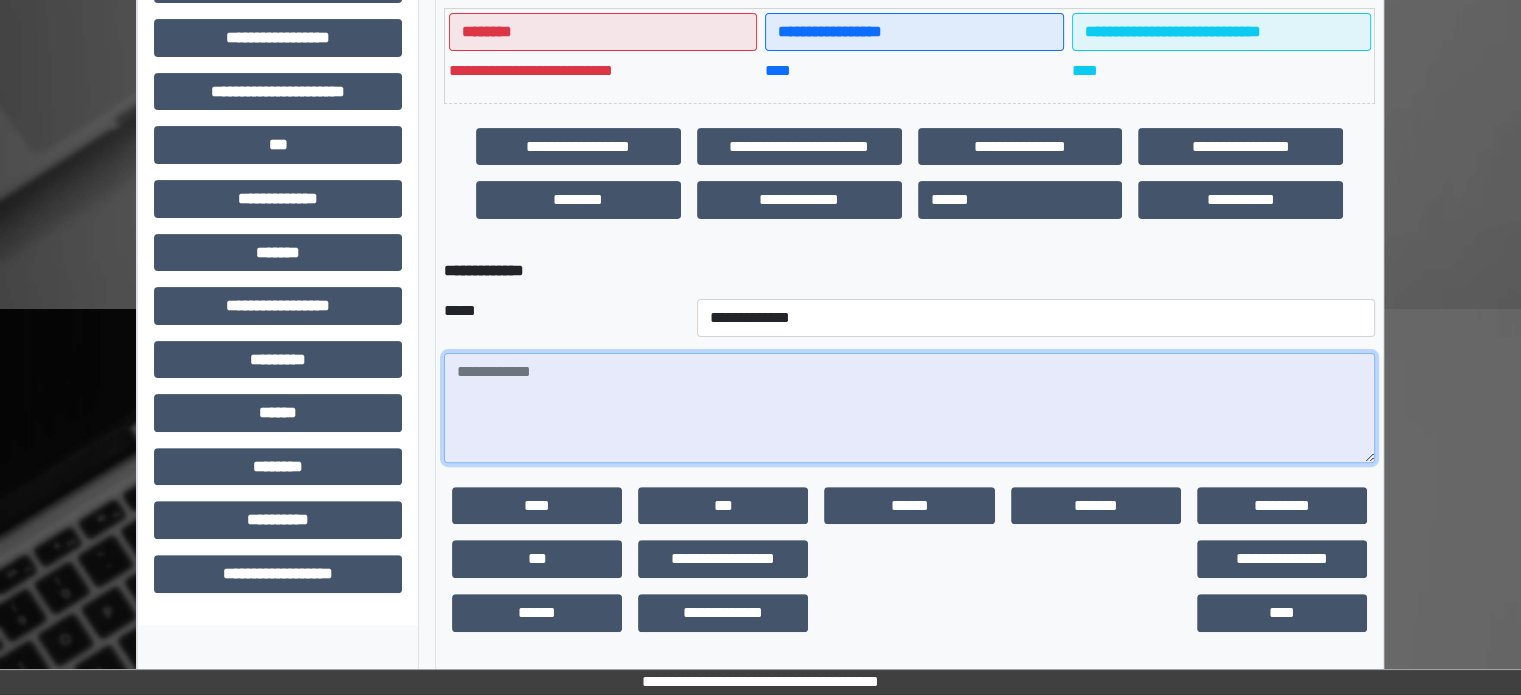 click at bounding box center (909, 408) 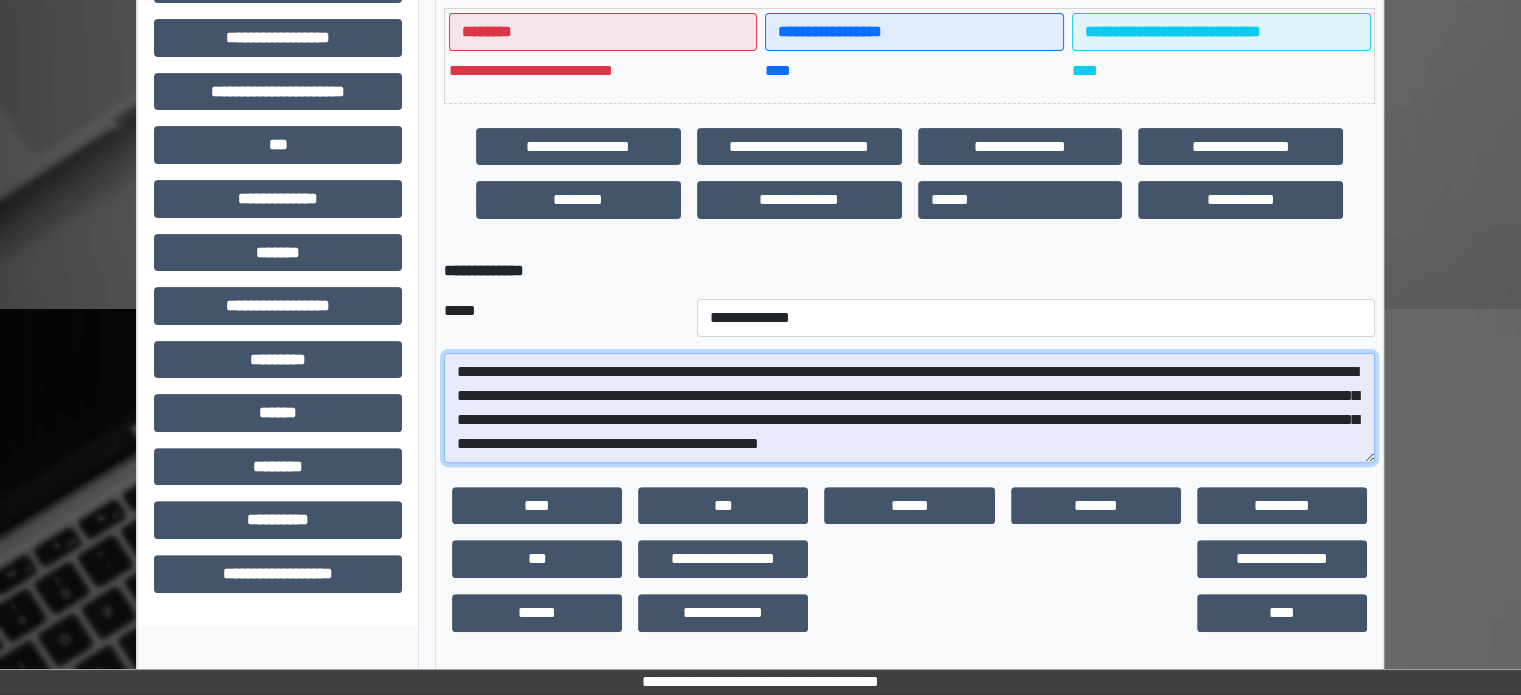 scroll, scrollTop: 16, scrollLeft: 0, axis: vertical 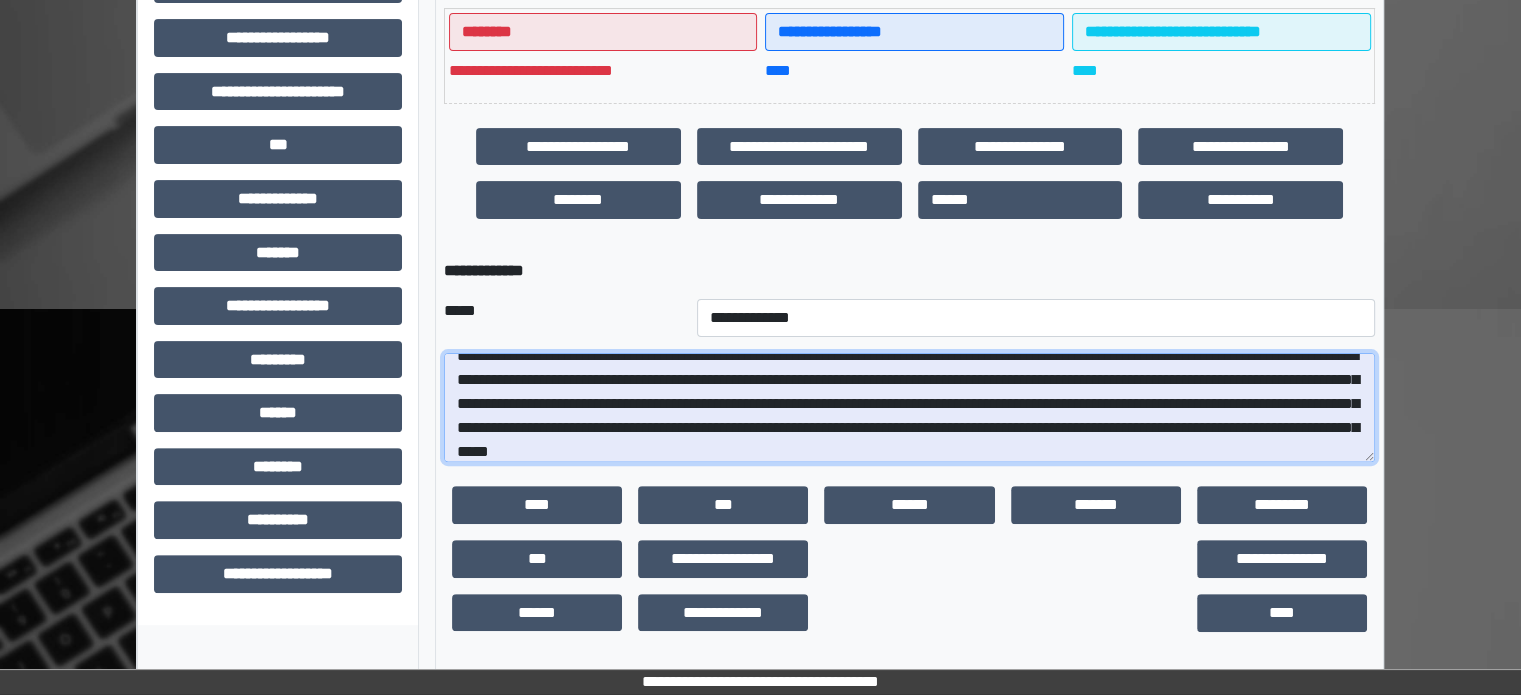 click on "**********" at bounding box center [909, 408] 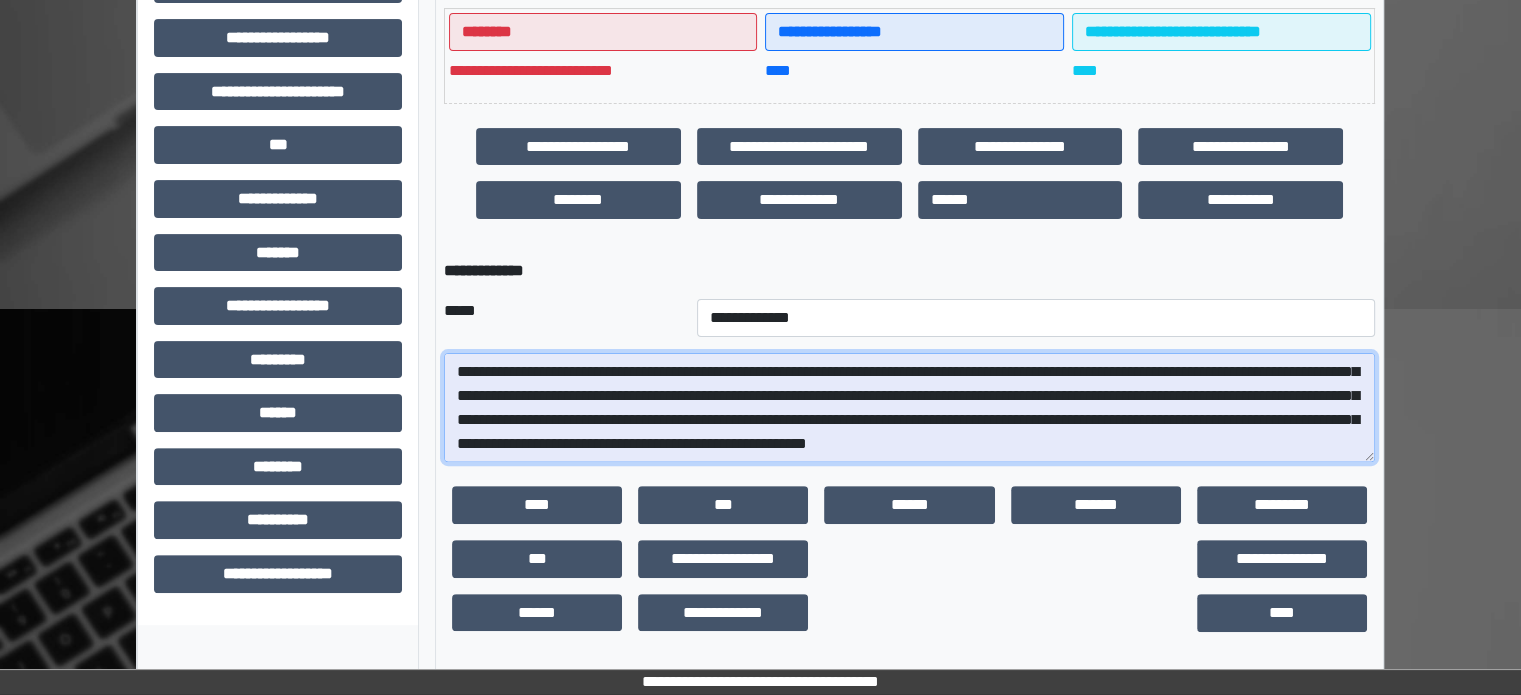 scroll, scrollTop: 64, scrollLeft: 0, axis: vertical 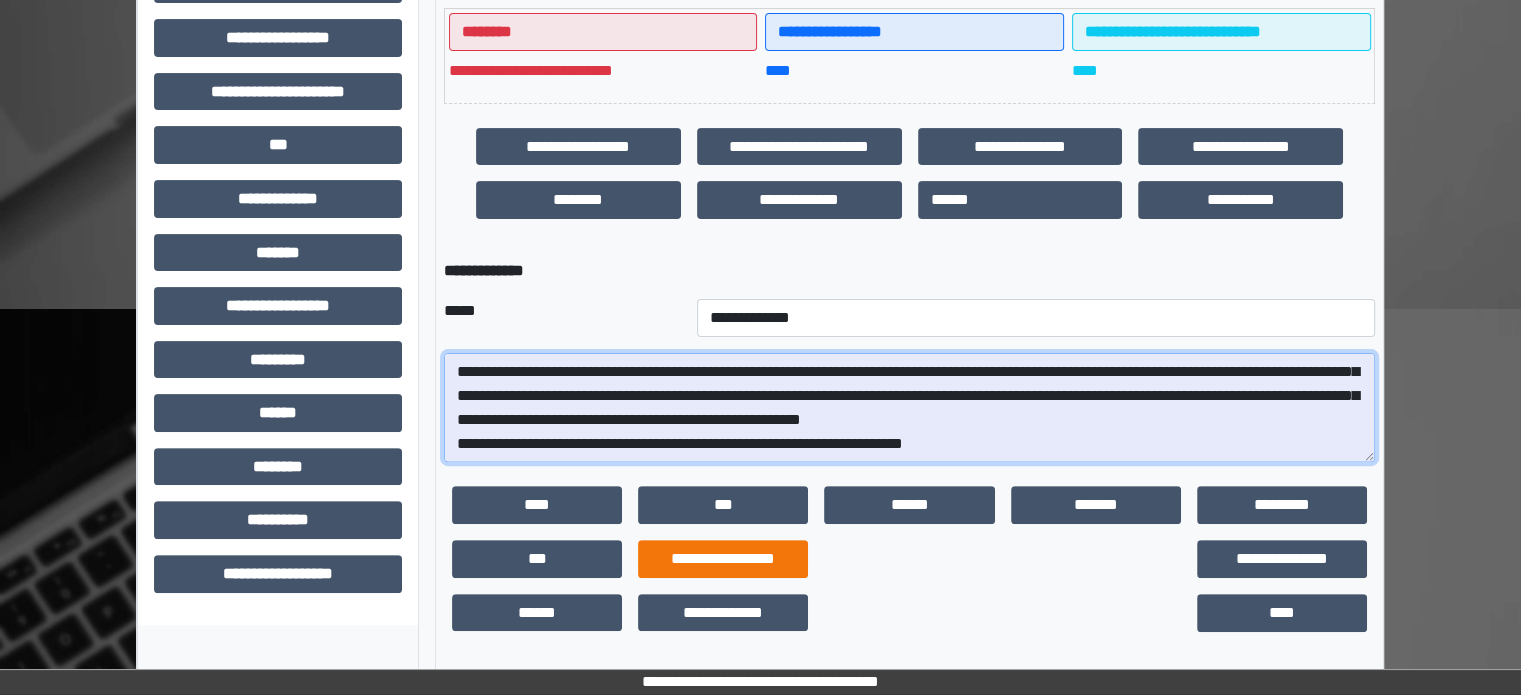 type on "**********" 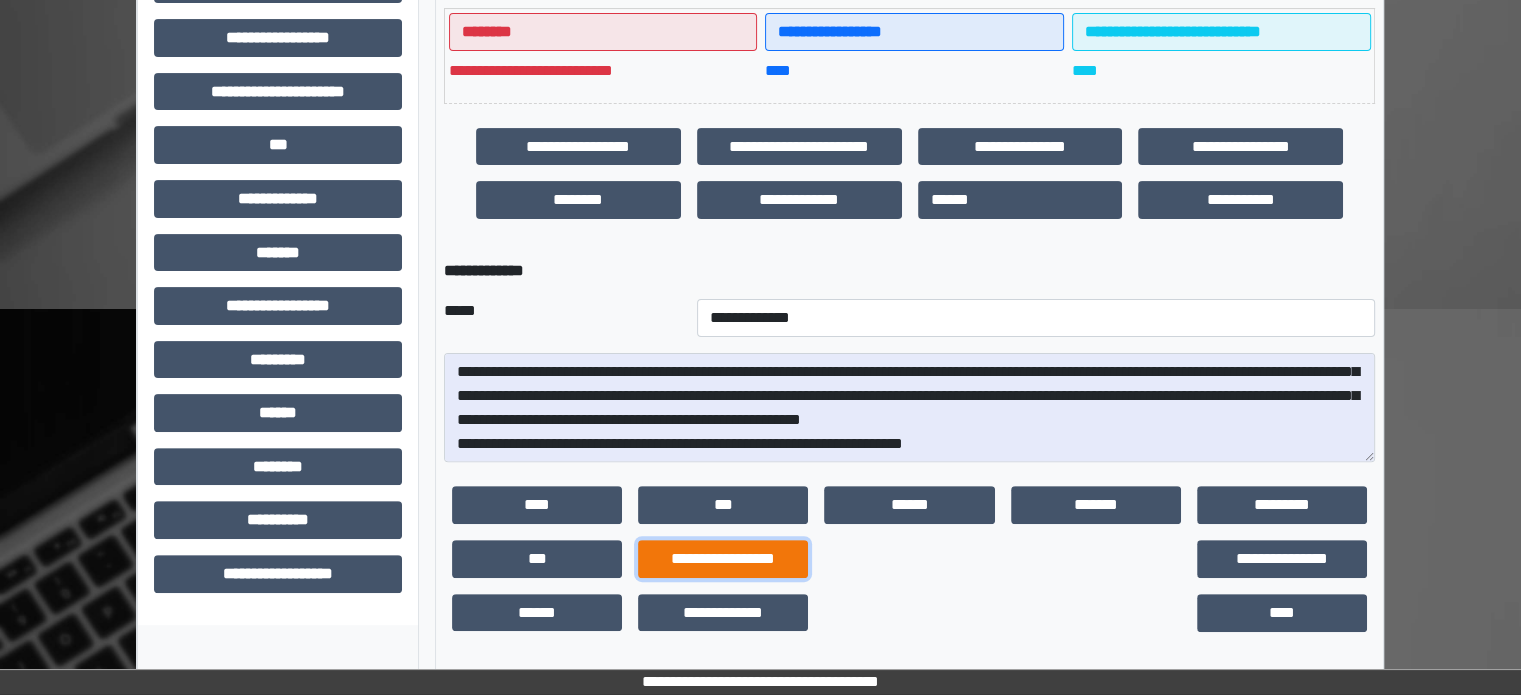 click on "**********" at bounding box center (723, 559) 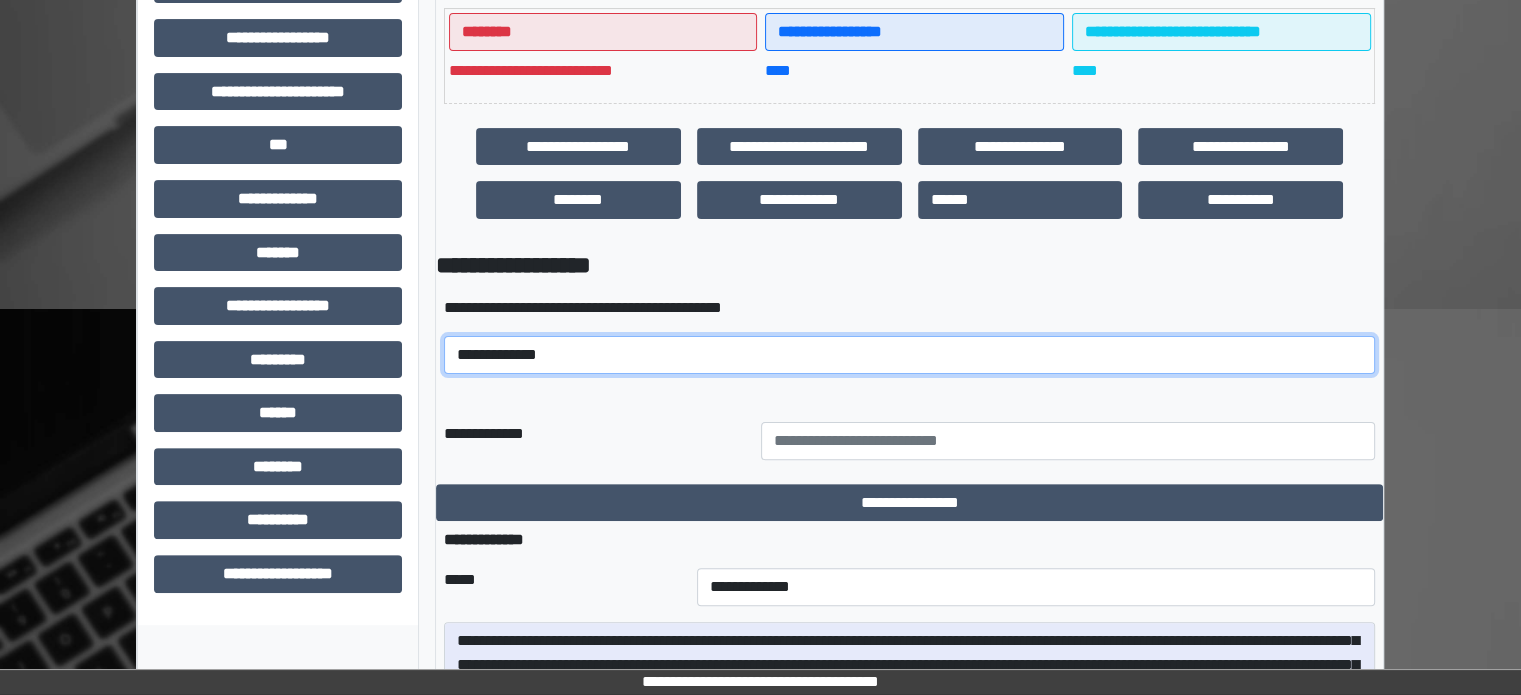 click on "**********" at bounding box center [909, 355] 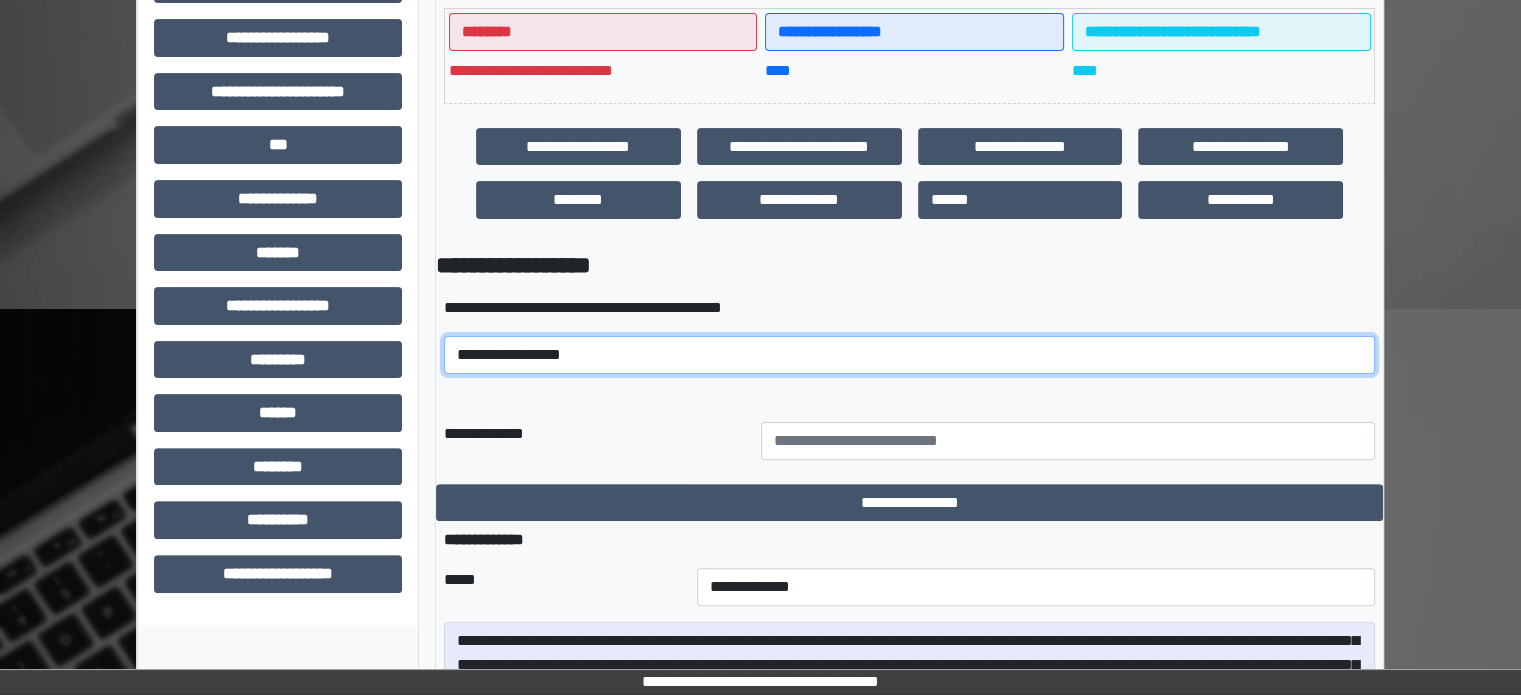 click on "**********" at bounding box center [909, 355] 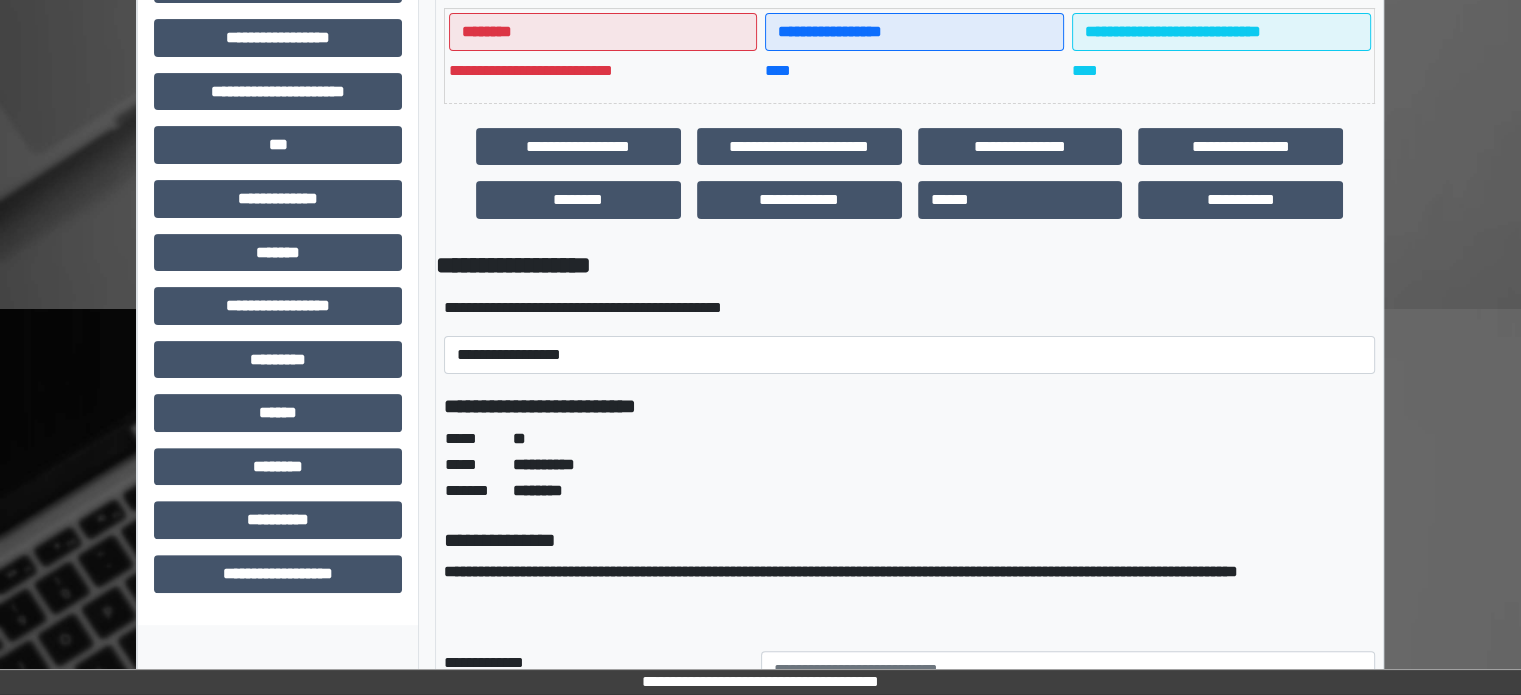 click on "**********" at bounding box center (909, 265) 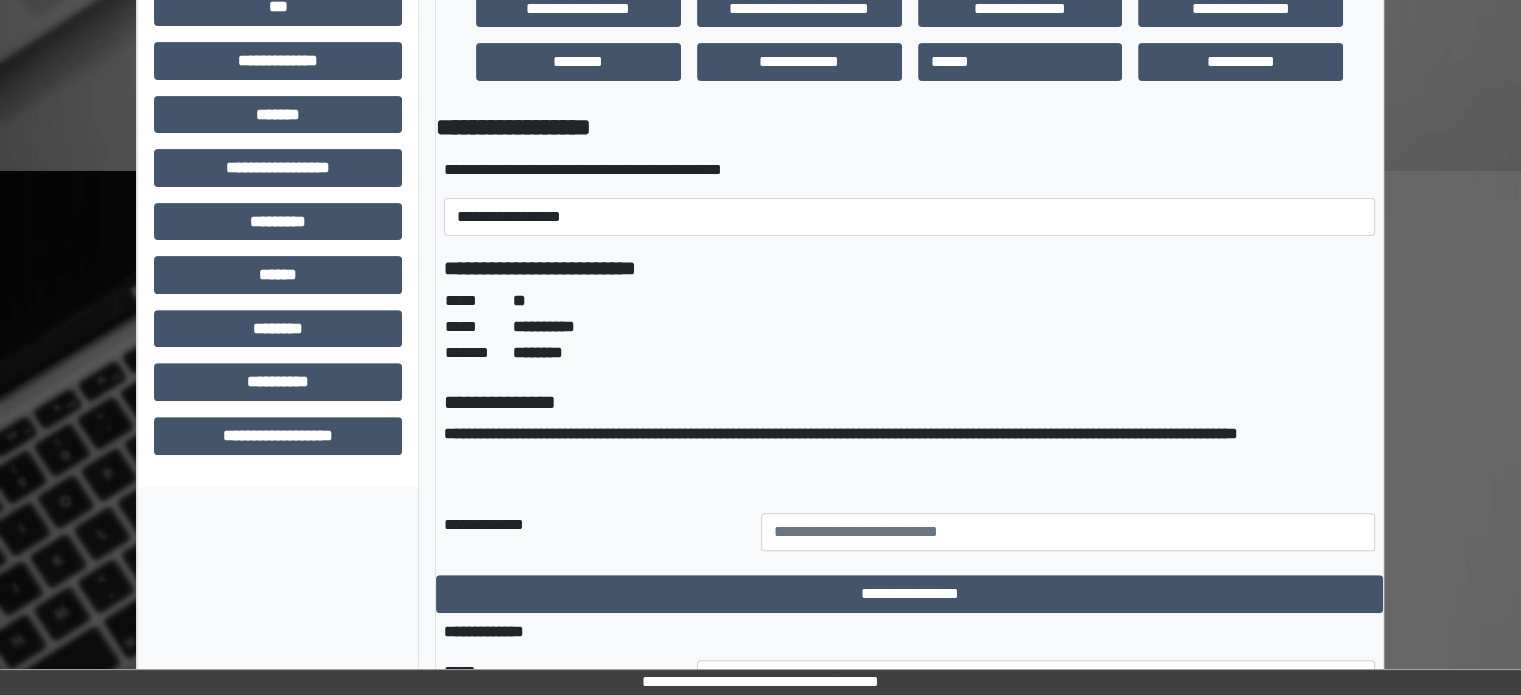 scroll, scrollTop: 1024, scrollLeft: 0, axis: vertical 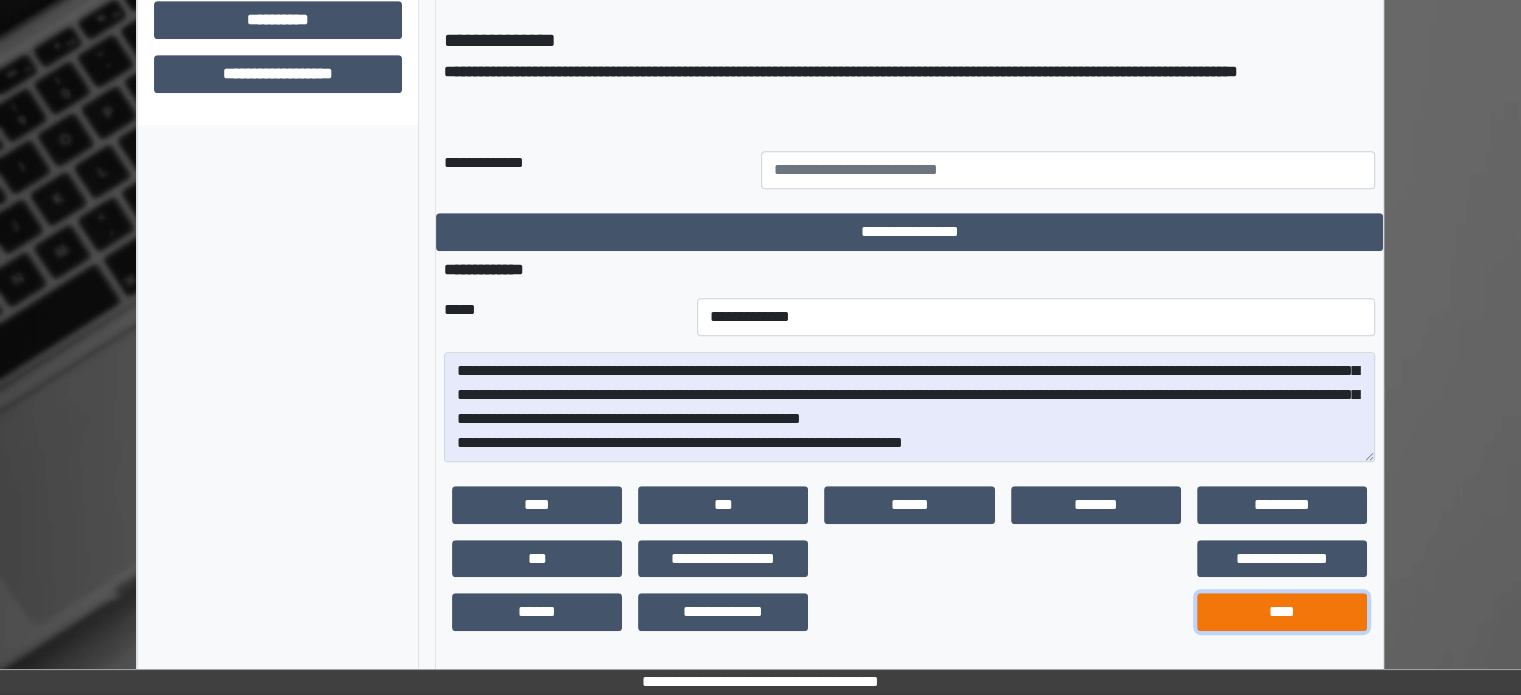 click on "****" at bounding box center [1282, 612] 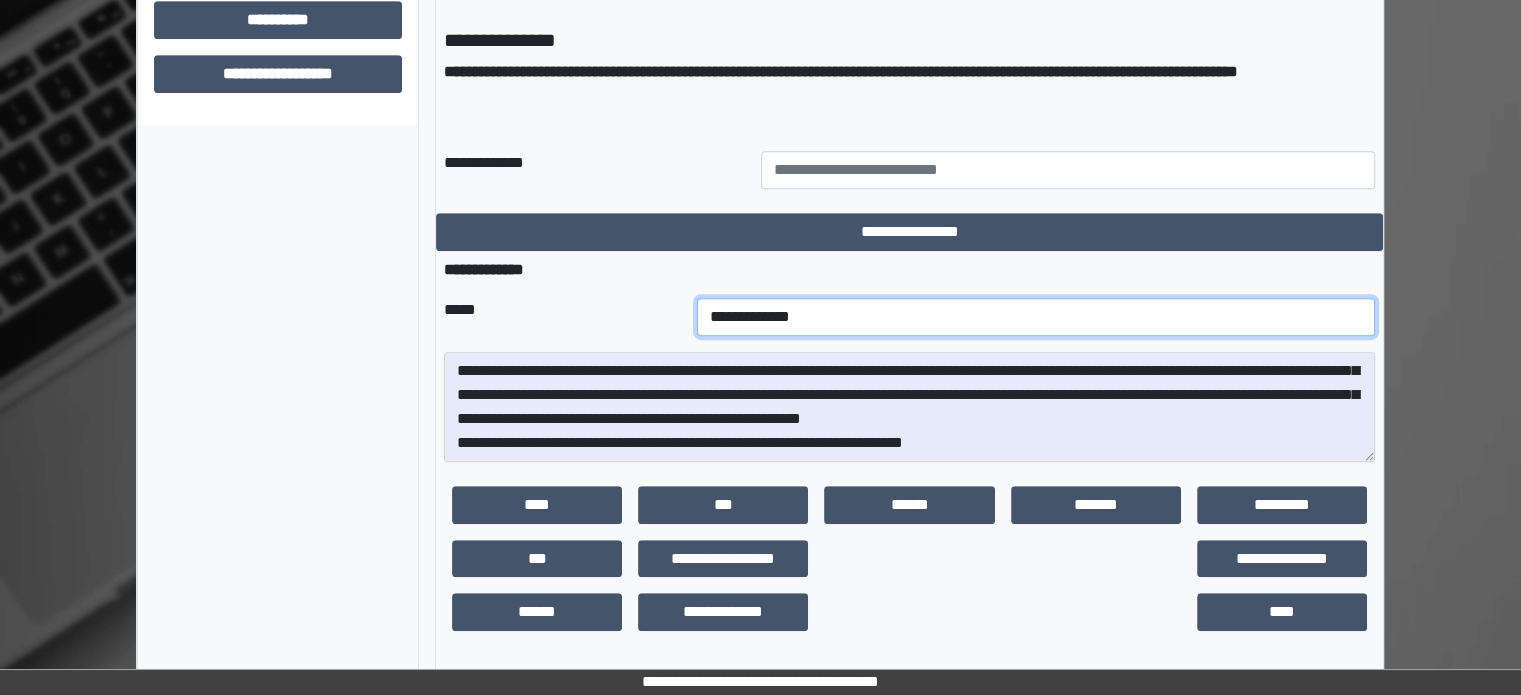 click on "**********" at bounding box center (1036, 317) 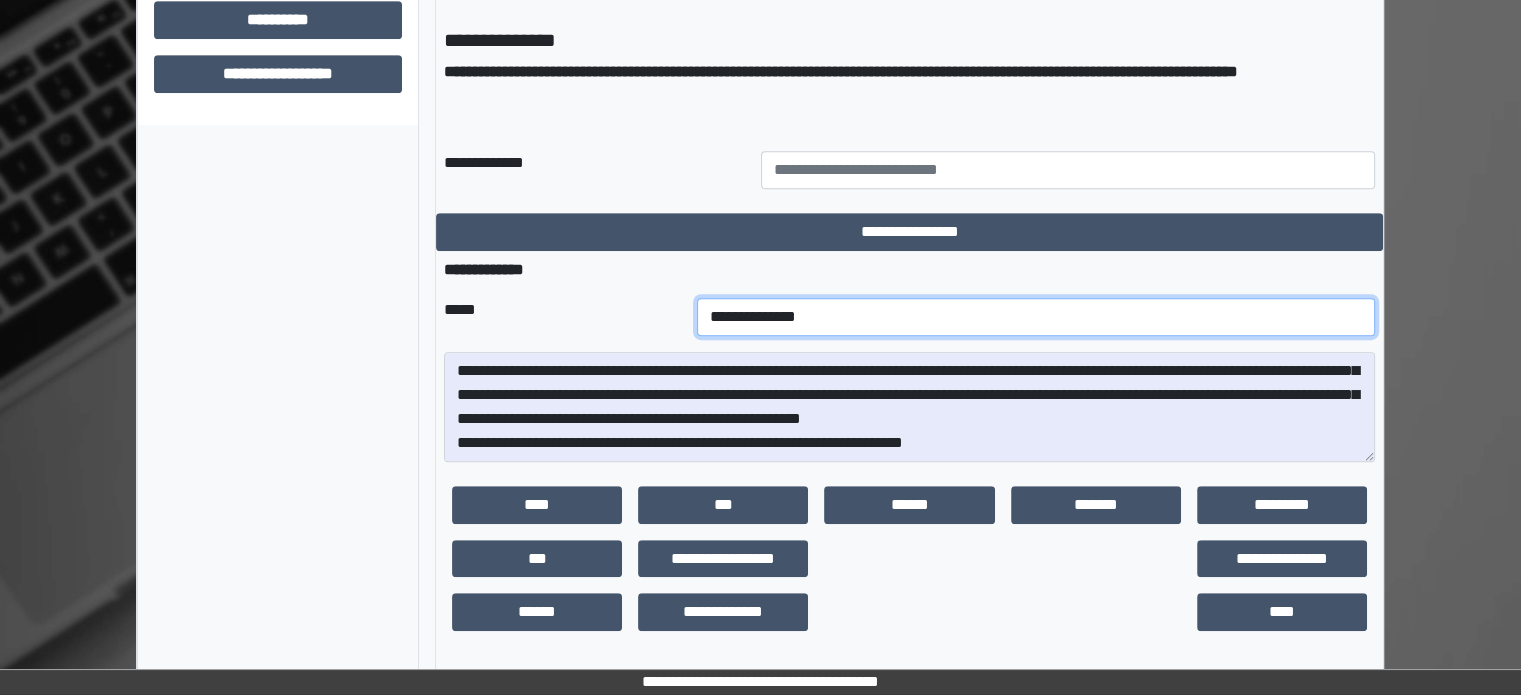 click on "**********" at bounding box center [1036, 317] 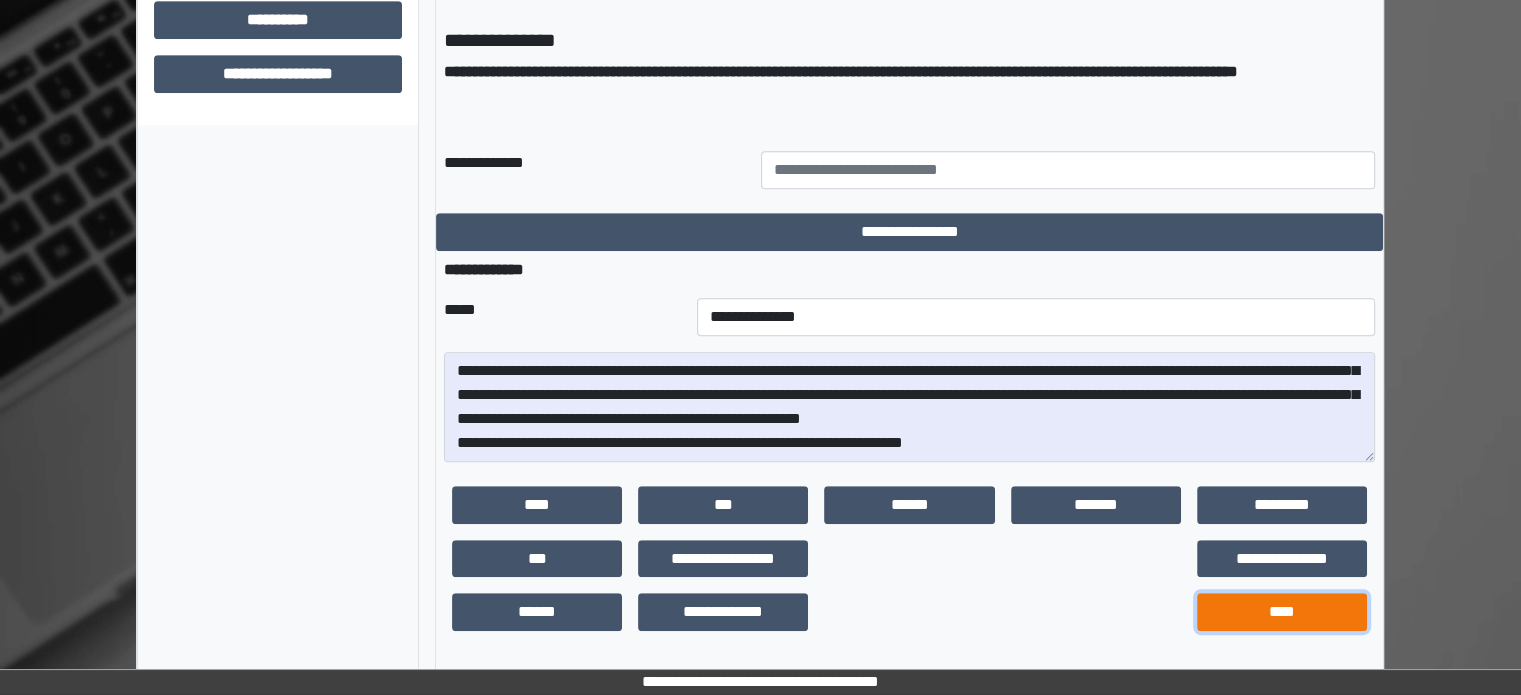 click on "****" at bounding box center [1282, 612] 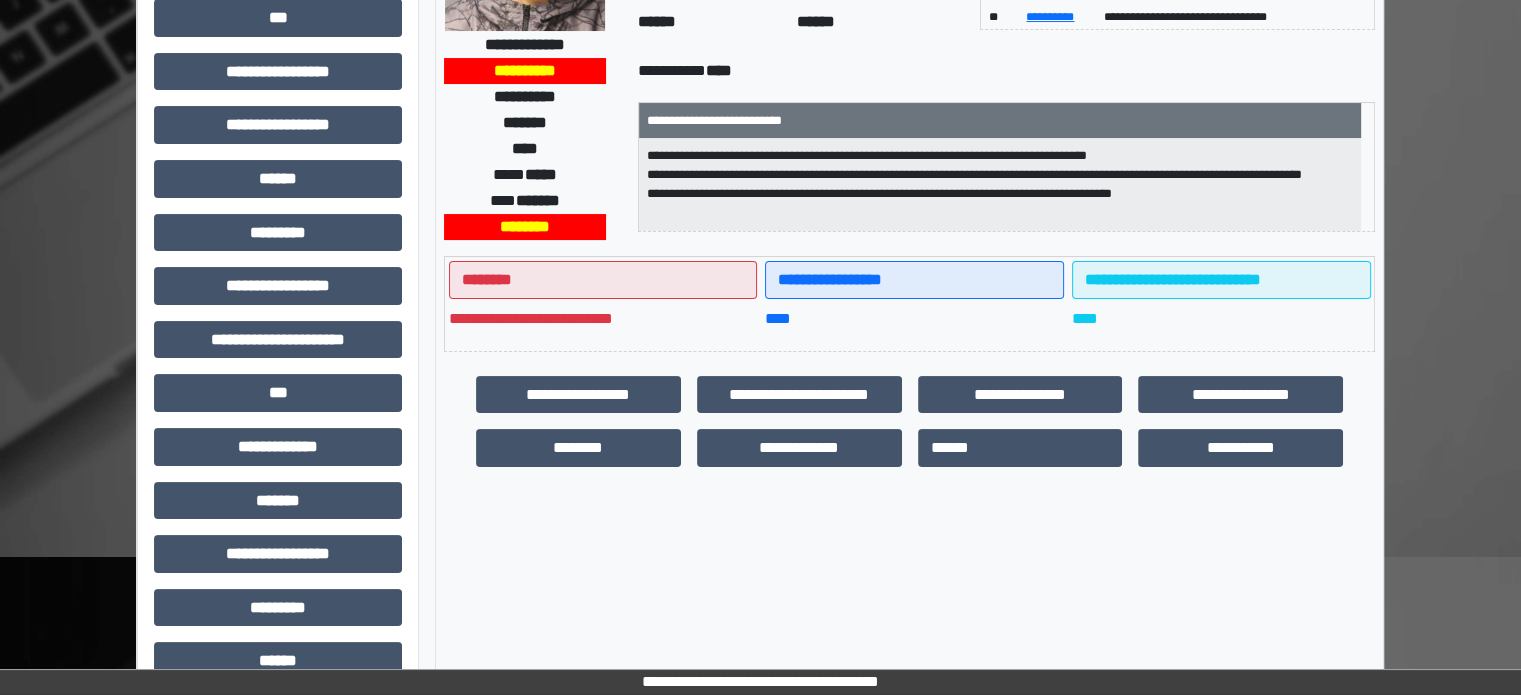 scroll, scrollTop: 400, scrollLeft: 0, axis: vertical 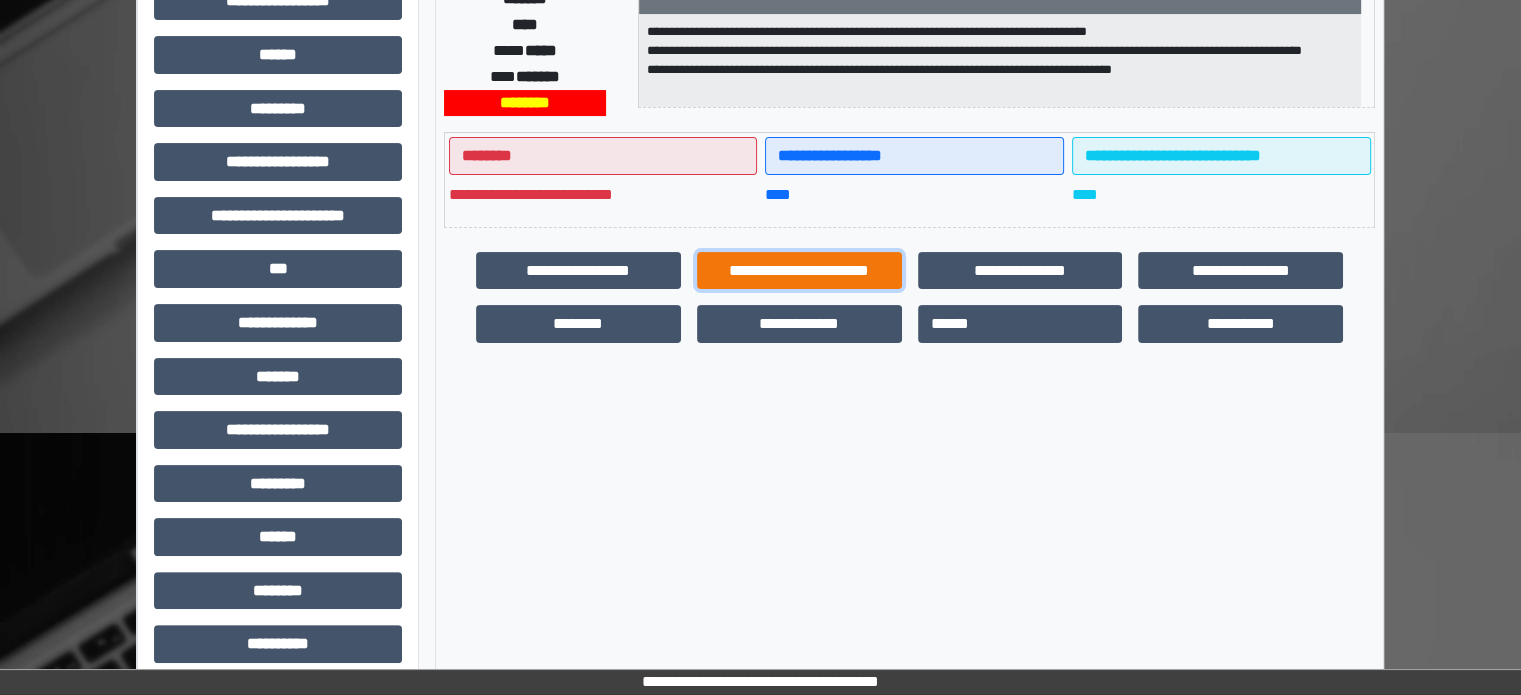 click on "**********" at bounding box center [799, 271] 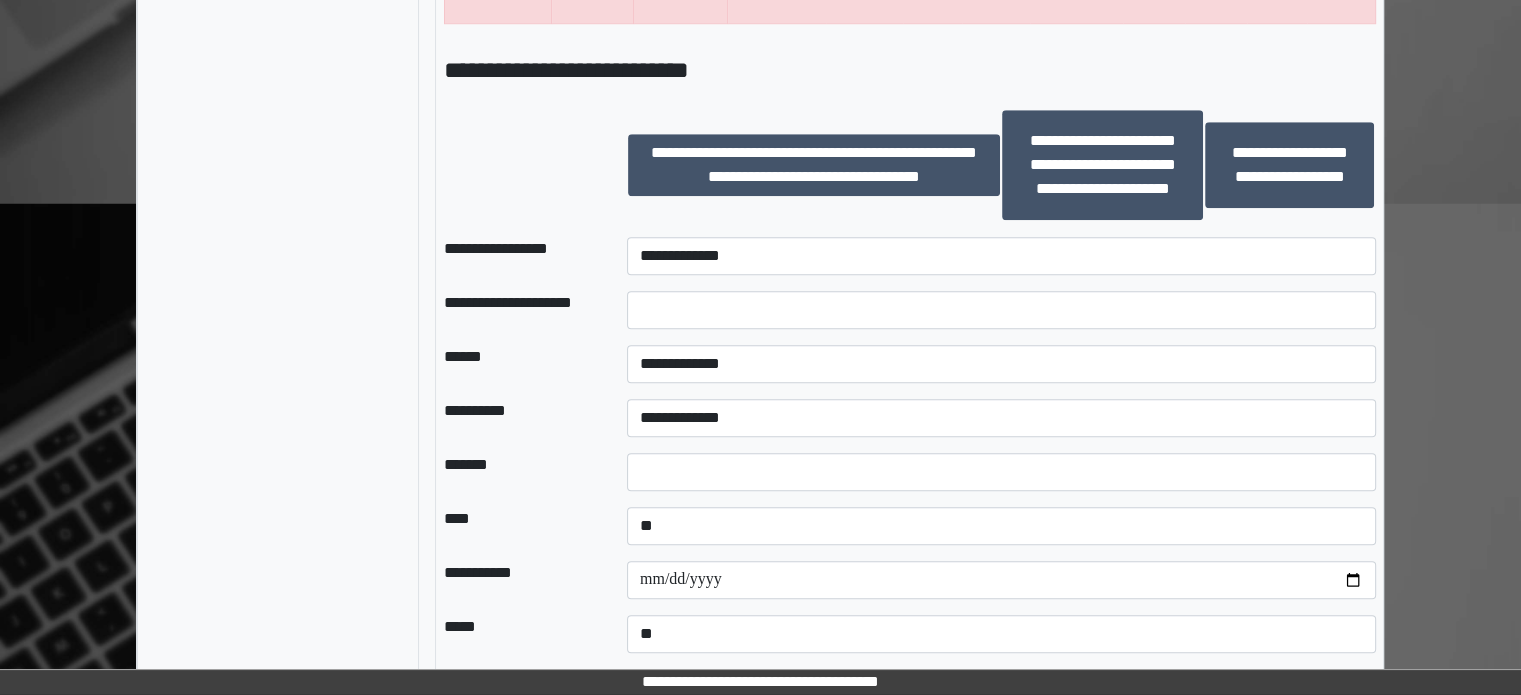 scroll, scrollTop: 1700, scrollLeft: 0, axis: vertical 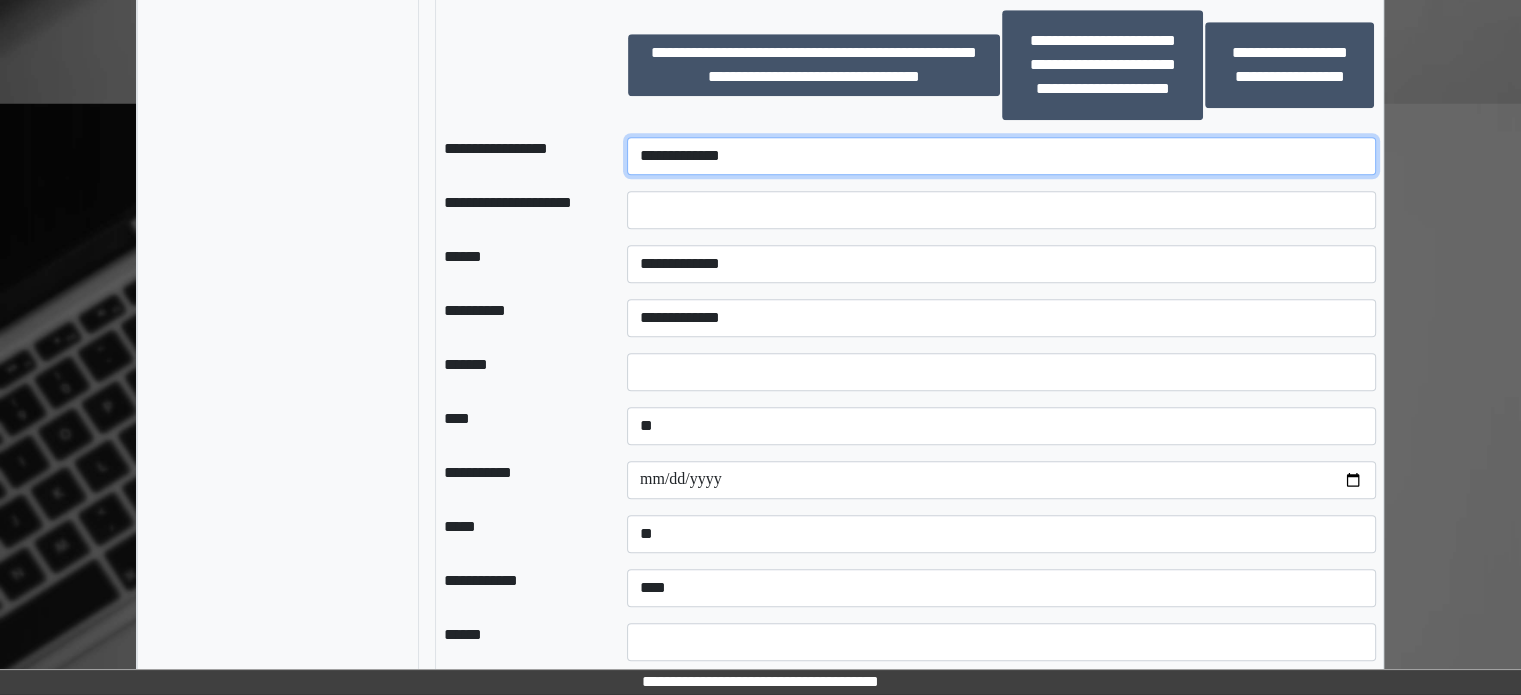 click on "**********" at bounding box center [1001, 156] 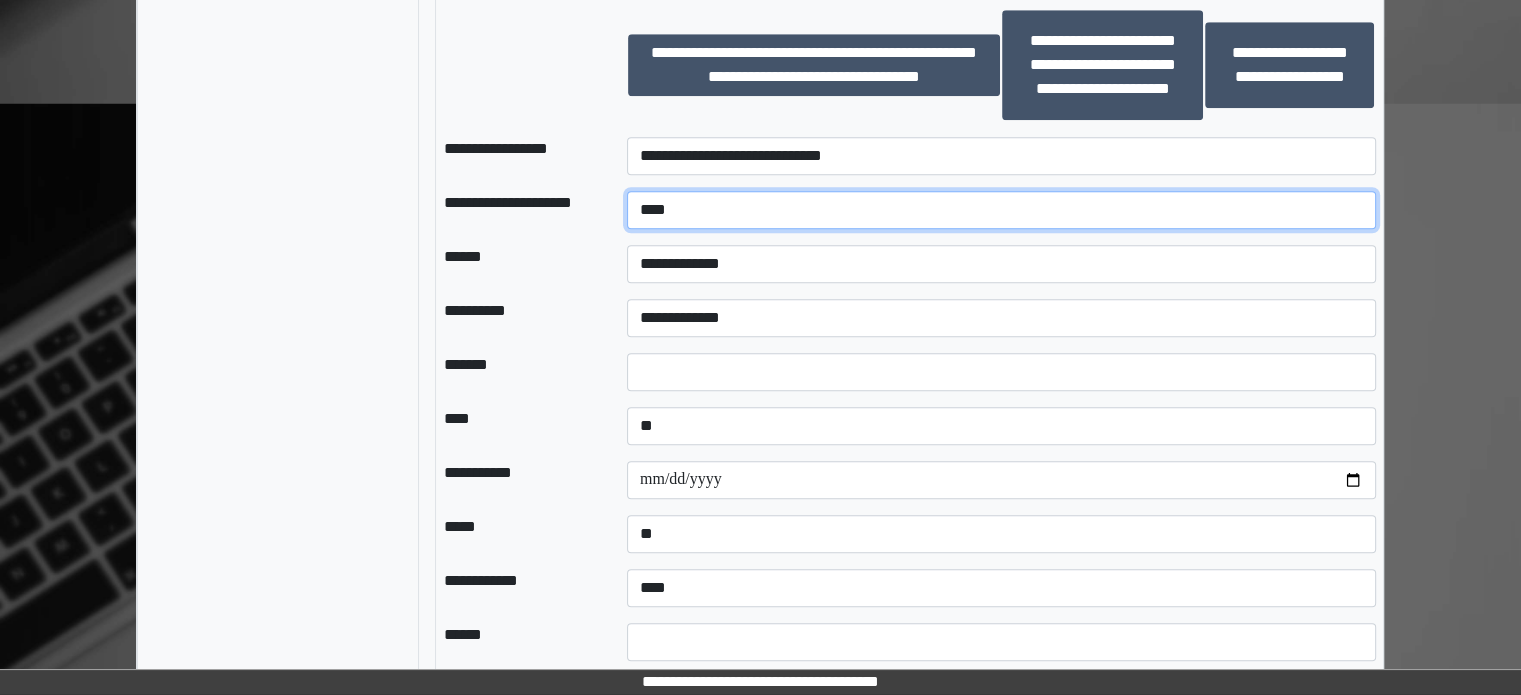 type on "***" 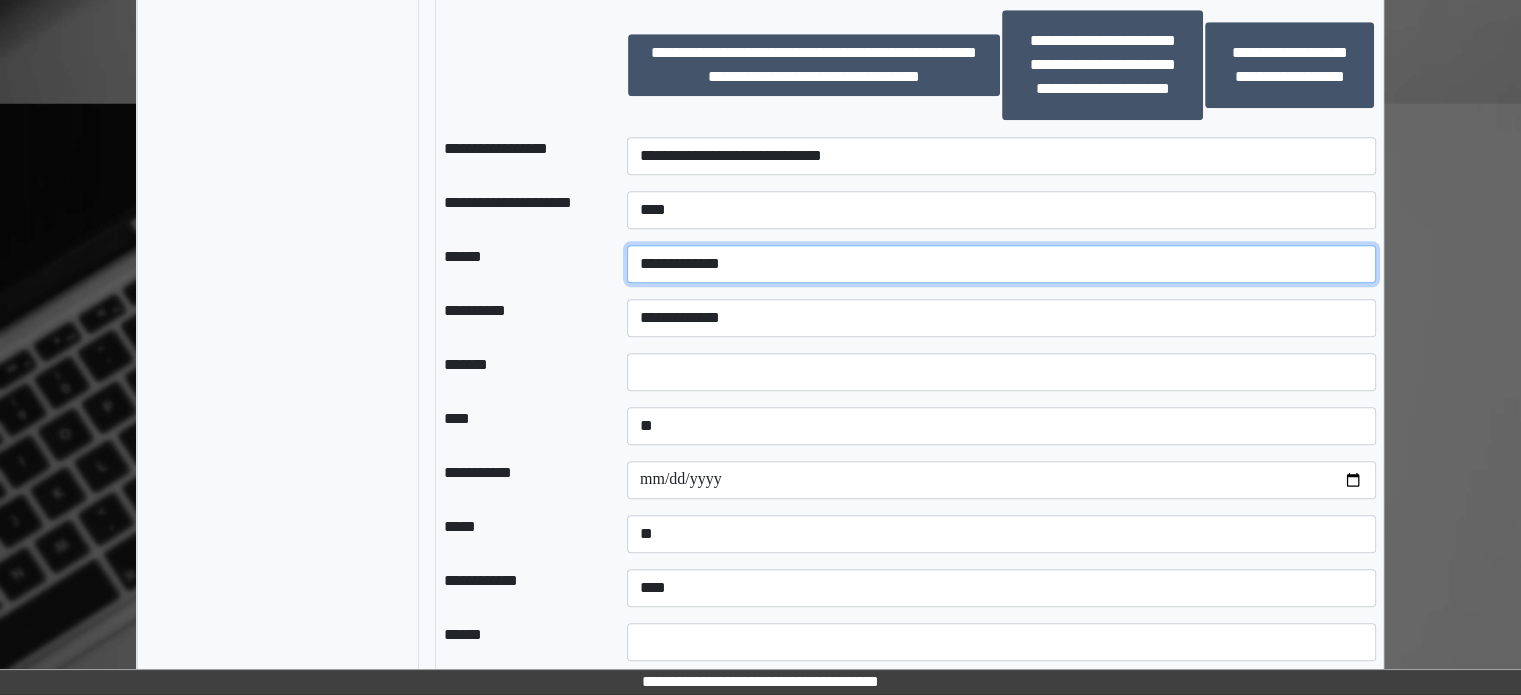 select on "*" 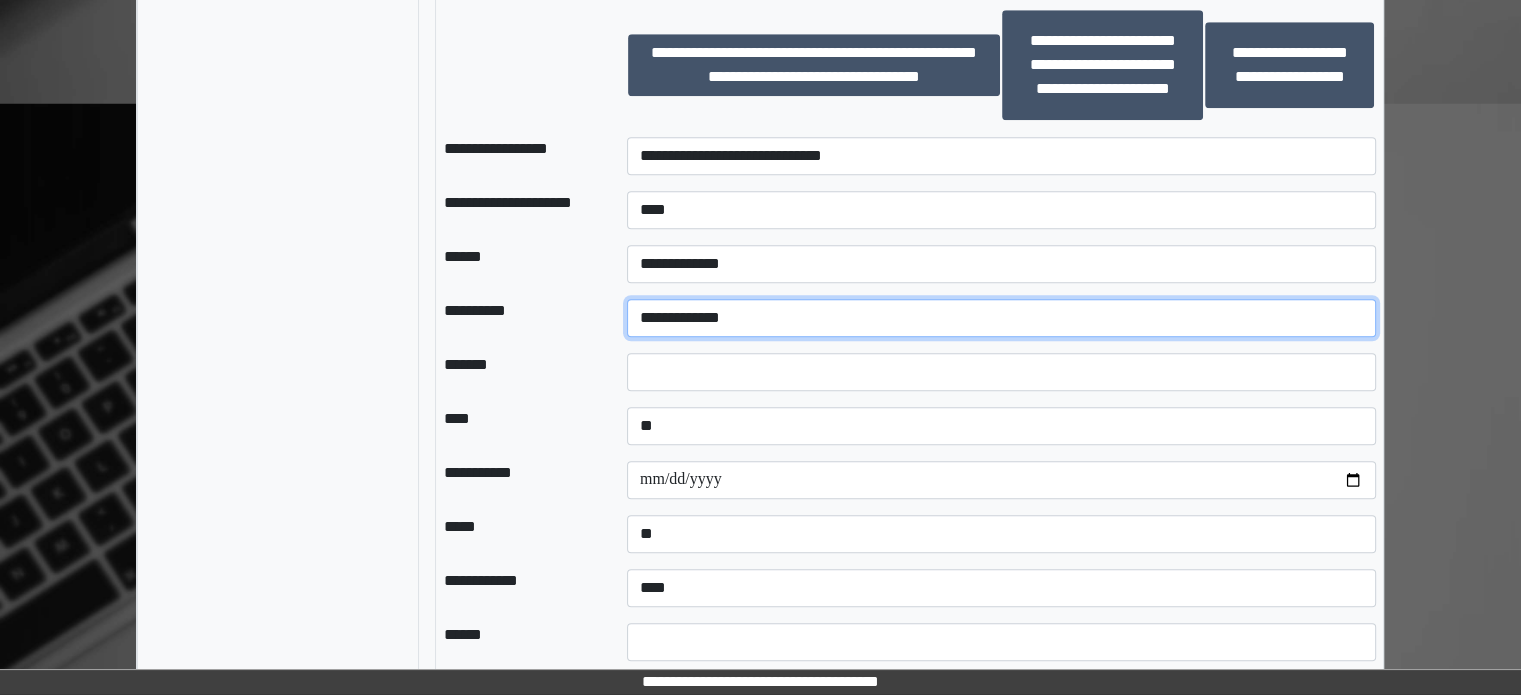 select on "**" 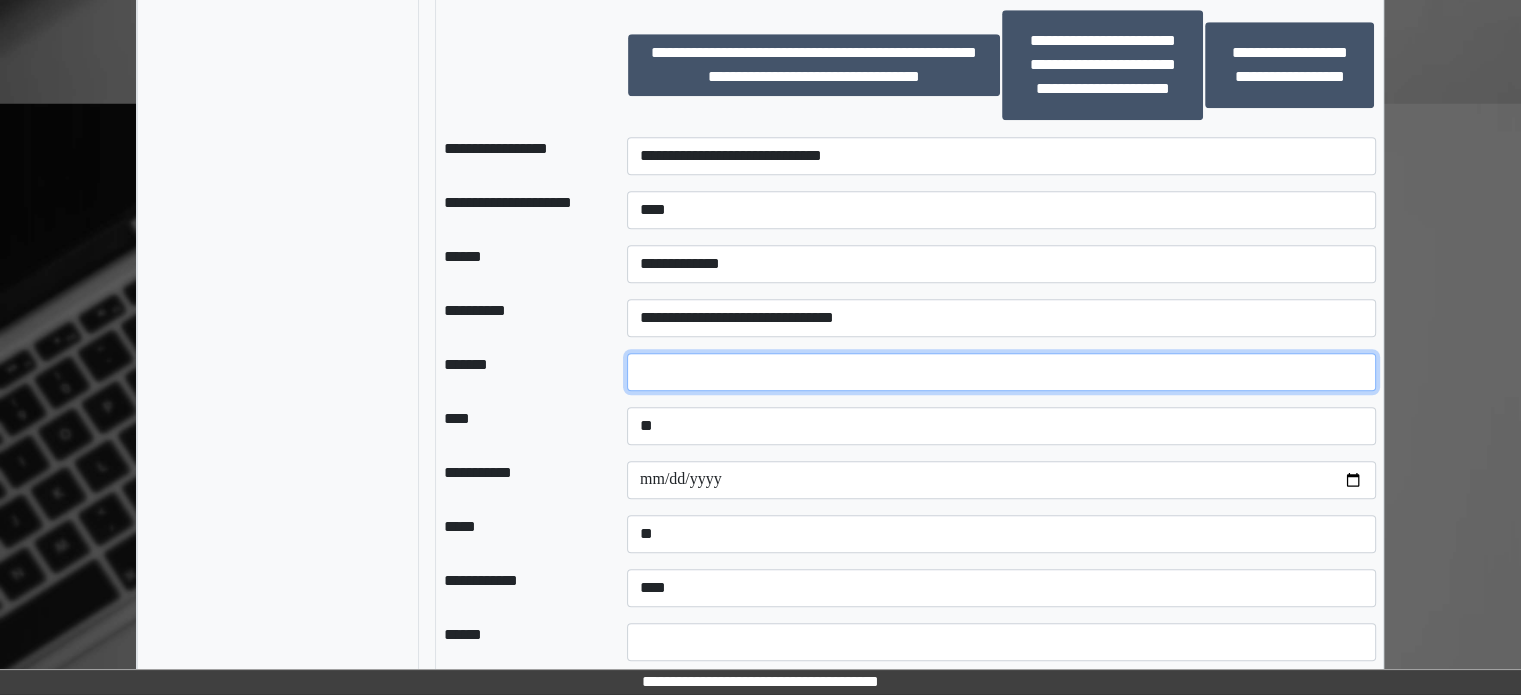 type on "*" 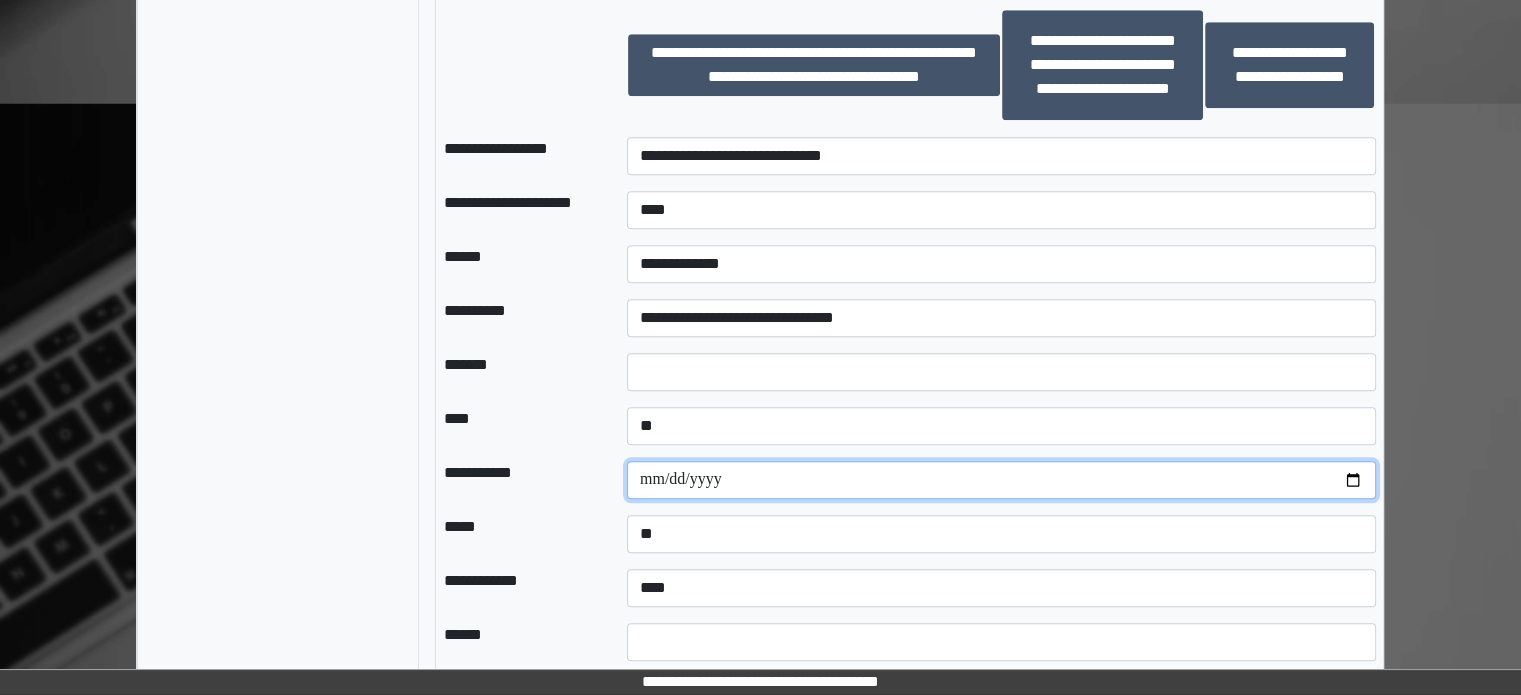 click at bounding box center (1001, 480) 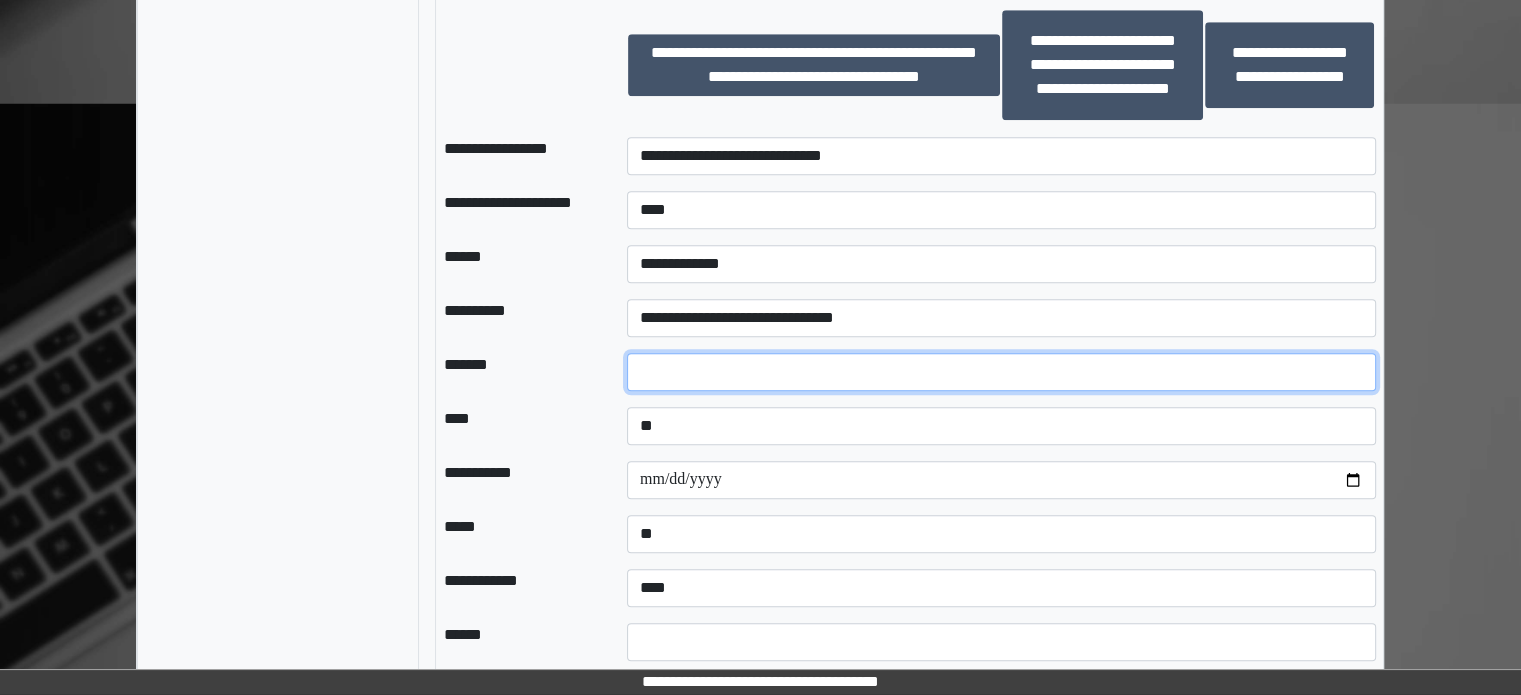 drag, startPoint x: 641, startPoint y: 371, endPoint x: 640, endPoint y: 357, distance: 14.035668 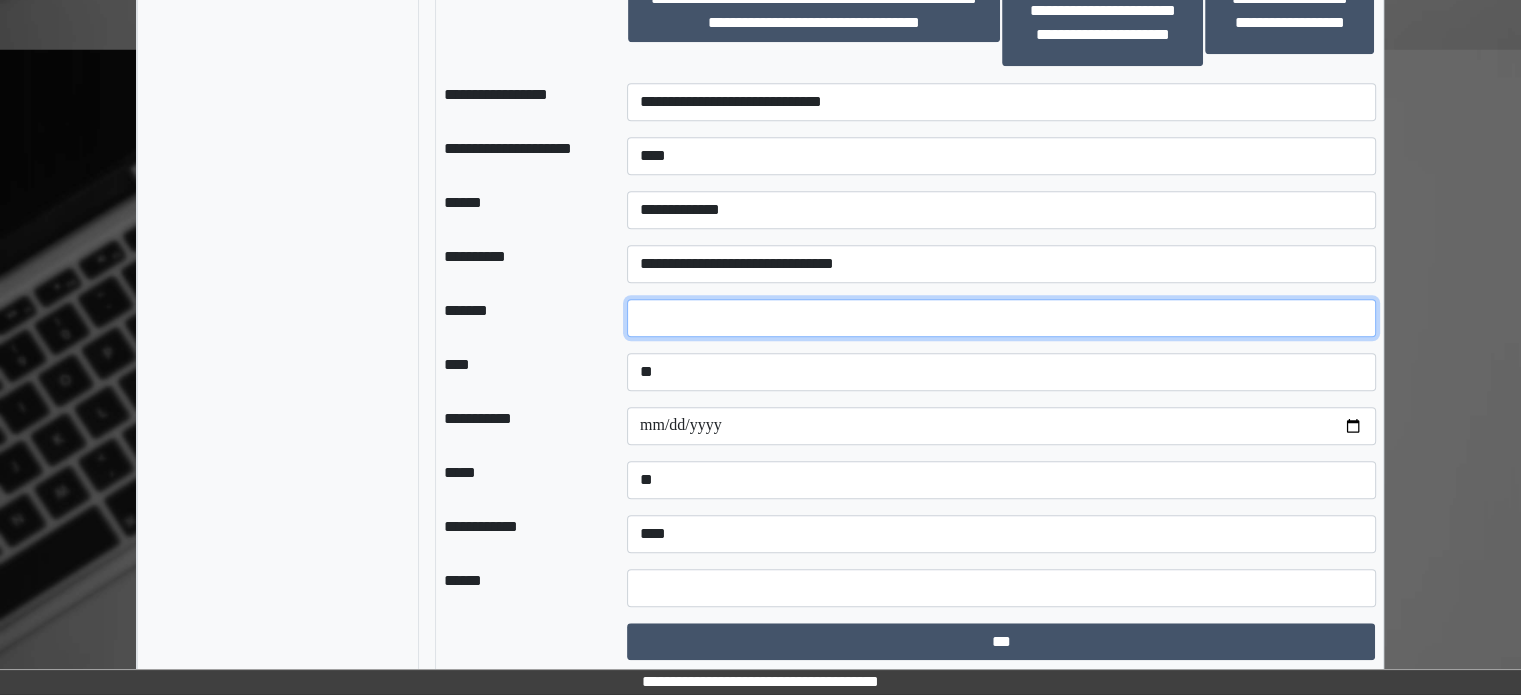 type on "*" 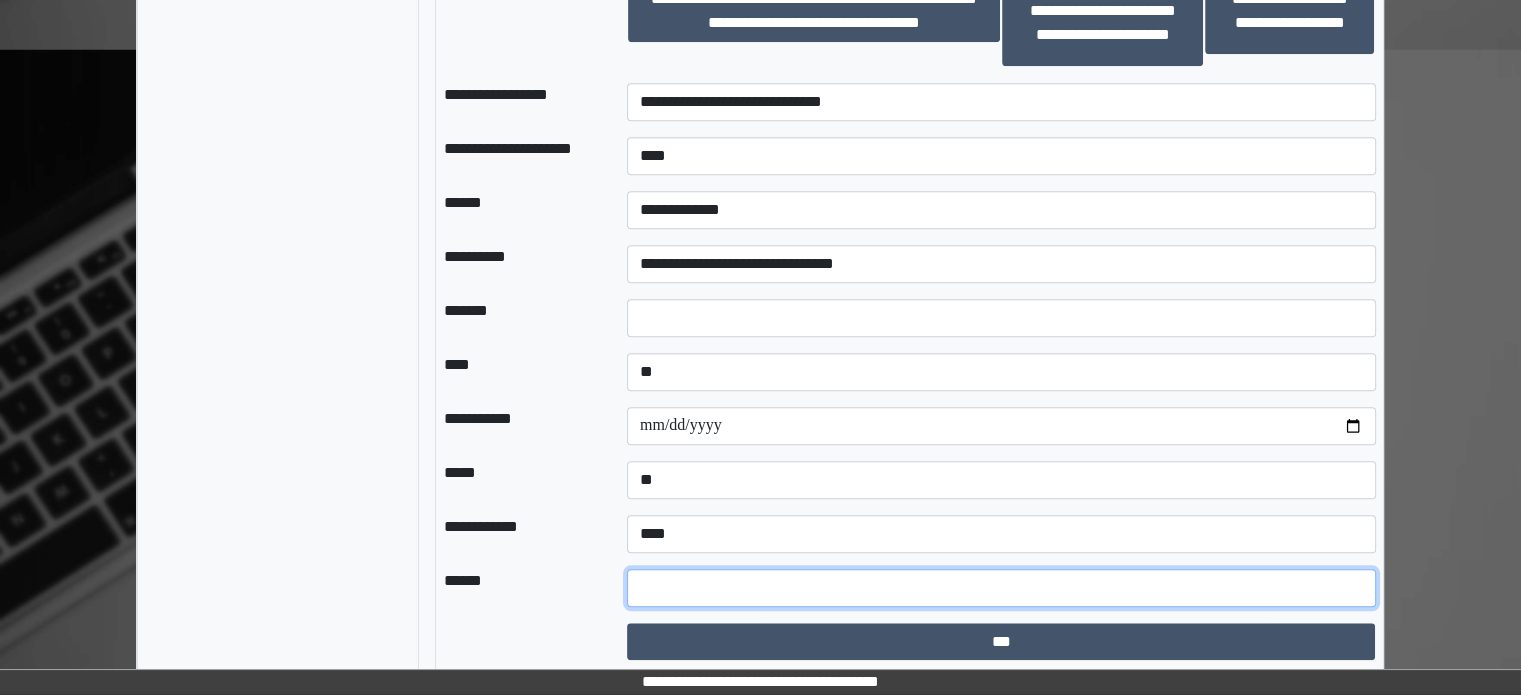 click at bounding box center (1001, 588) 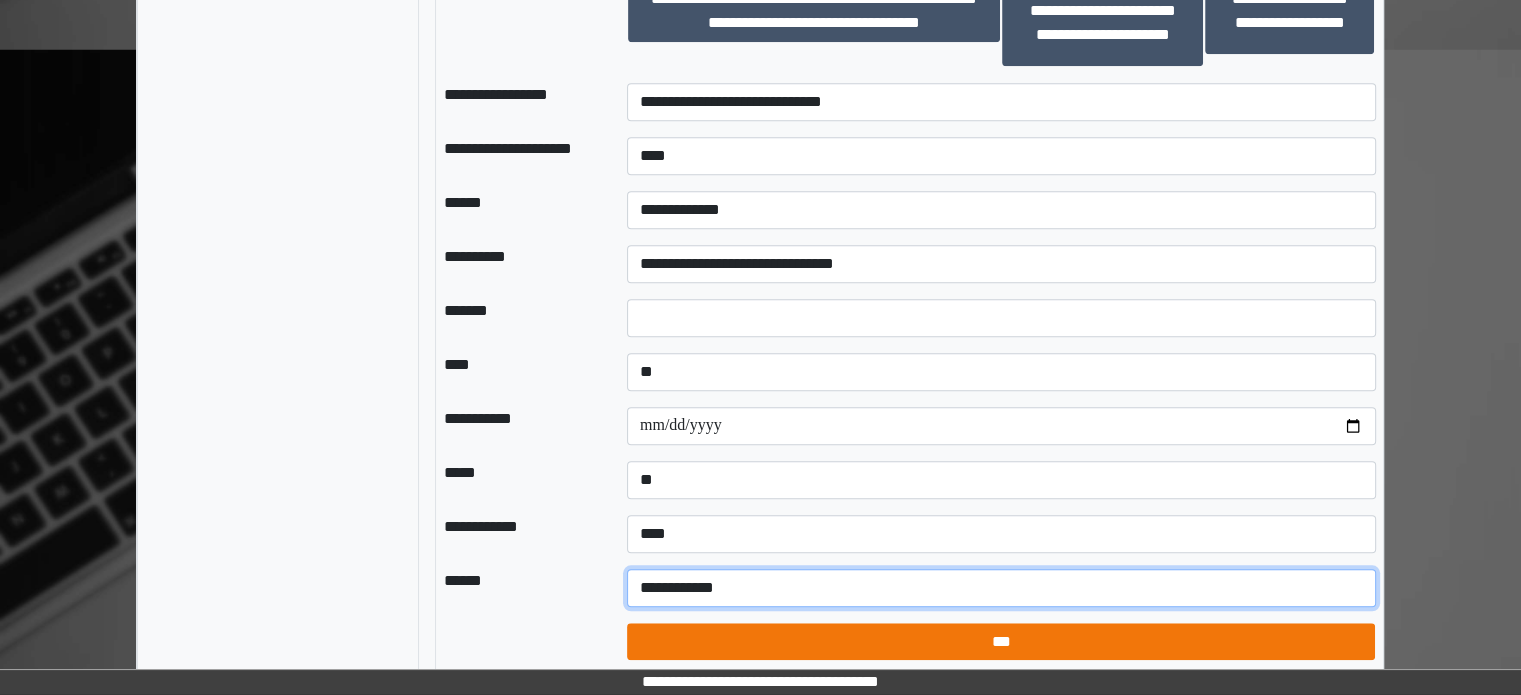 type on "**********" 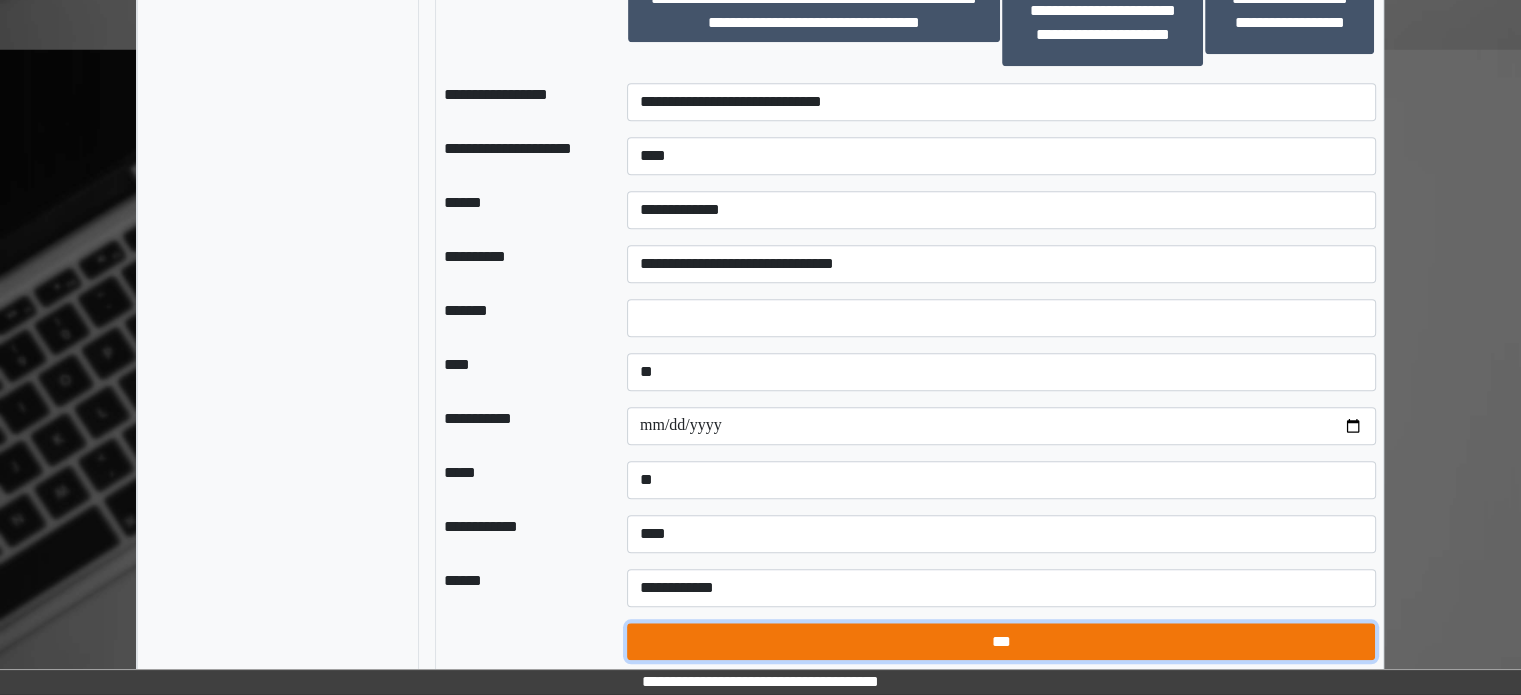 click on "***" at bounding box center (1001, 642) 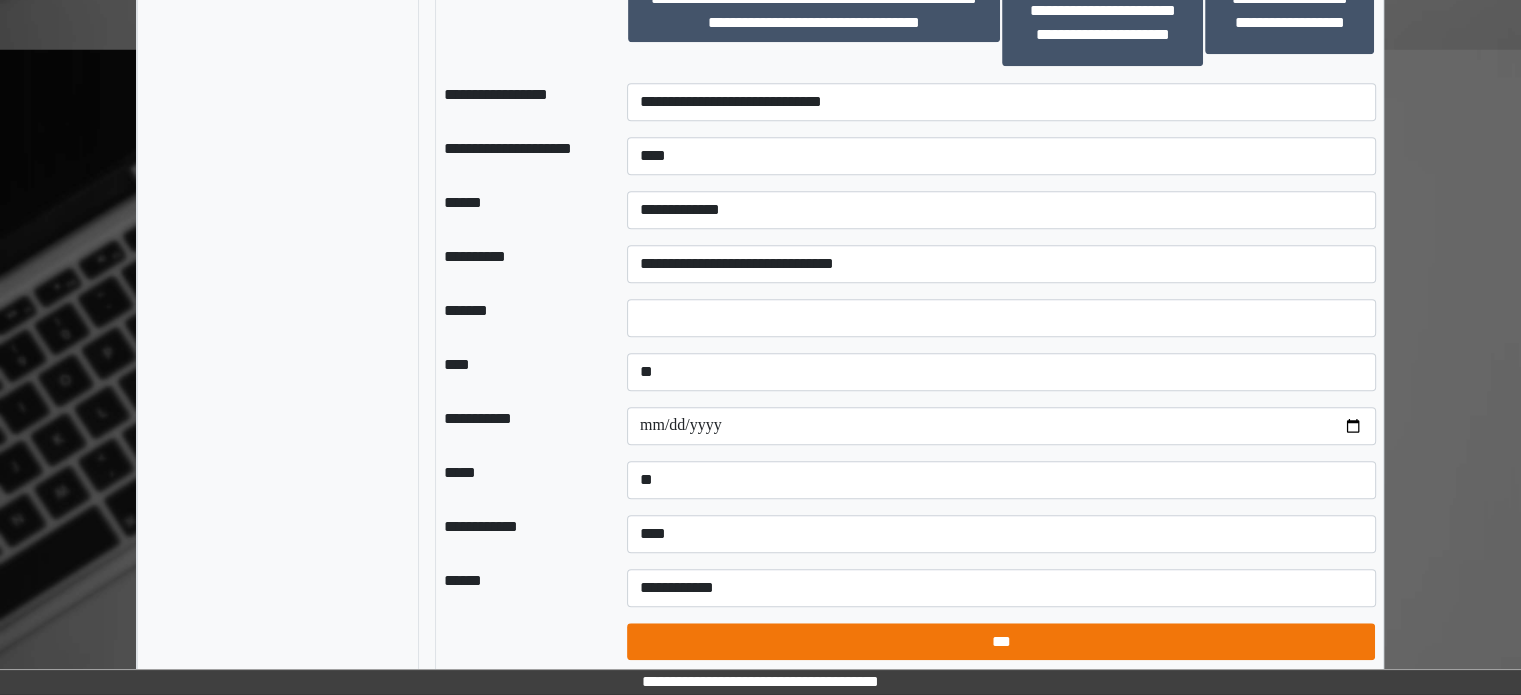 select on "*" 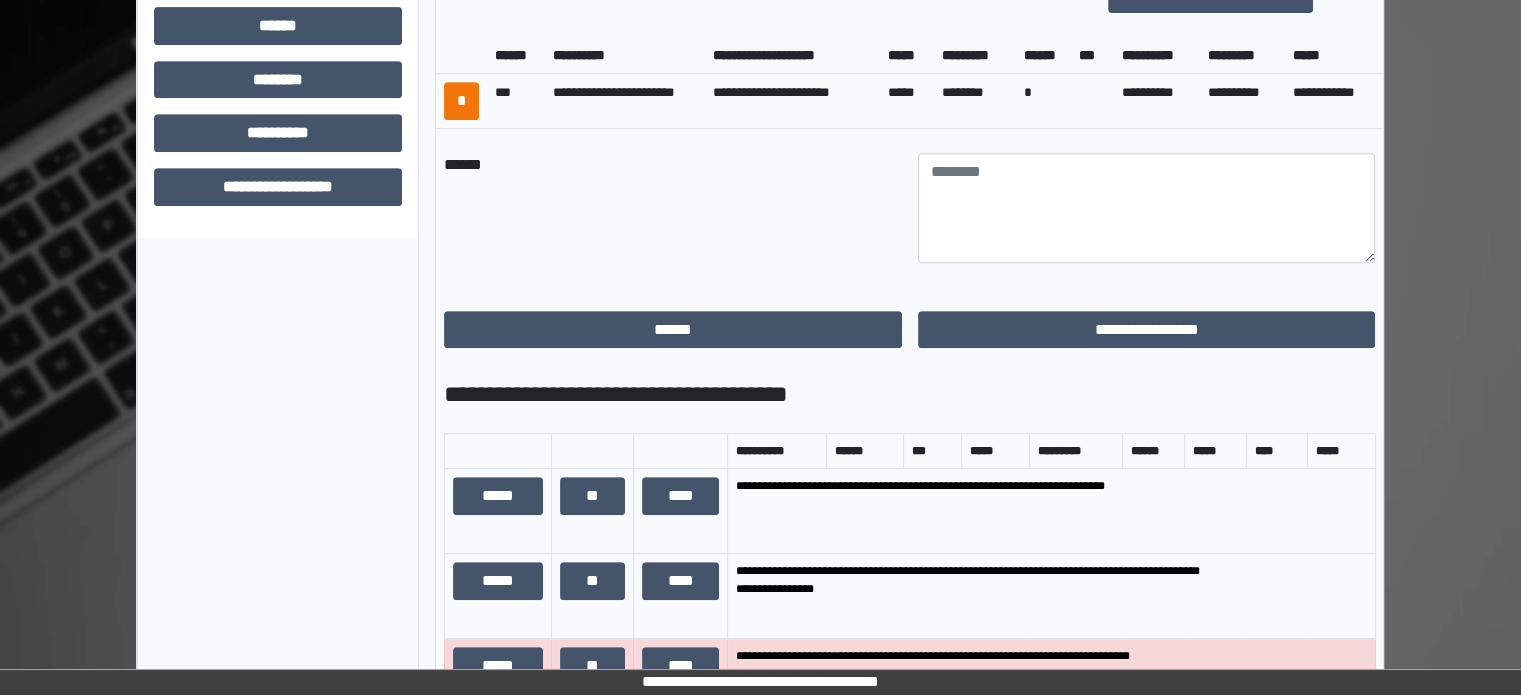 scroll, scrollTop: 954, scrollLeft: 0, axis: vertical 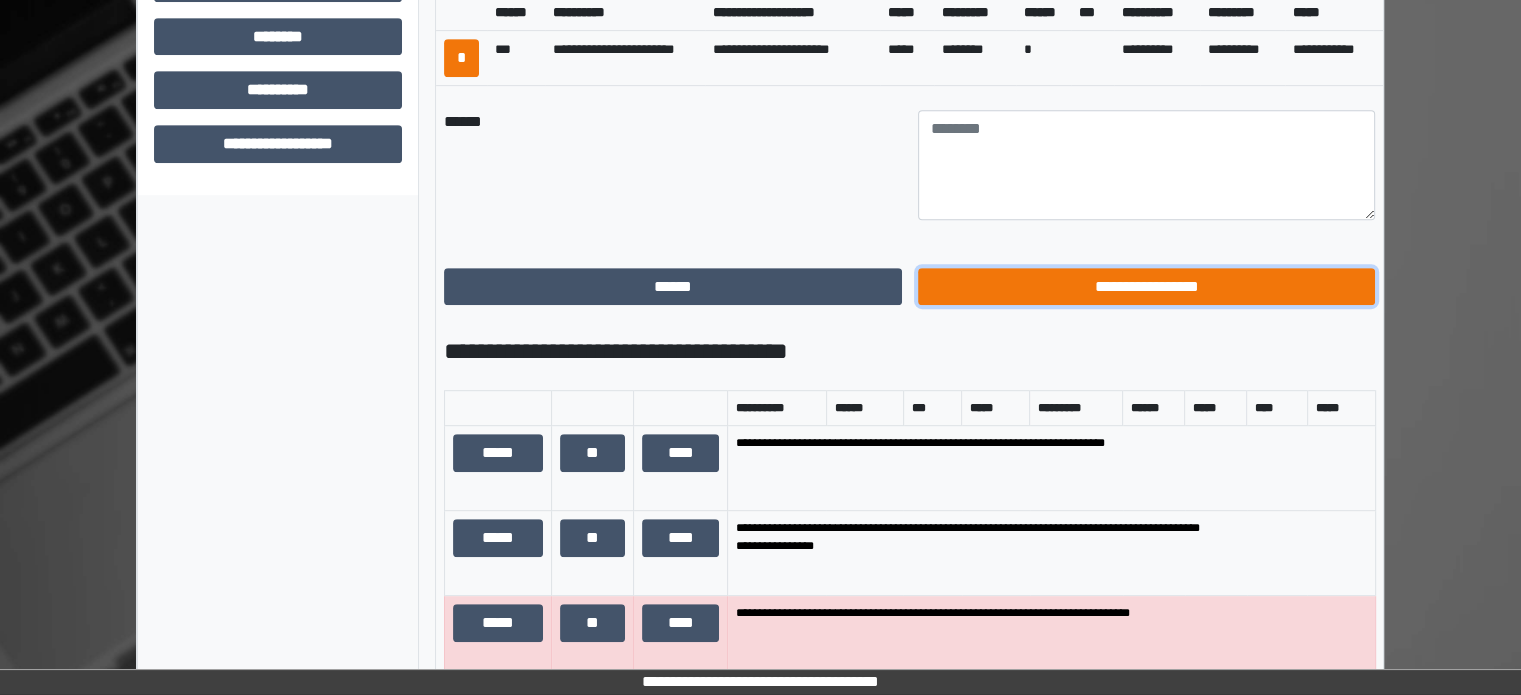 click on "**********" at bounding box center (1147, 287) 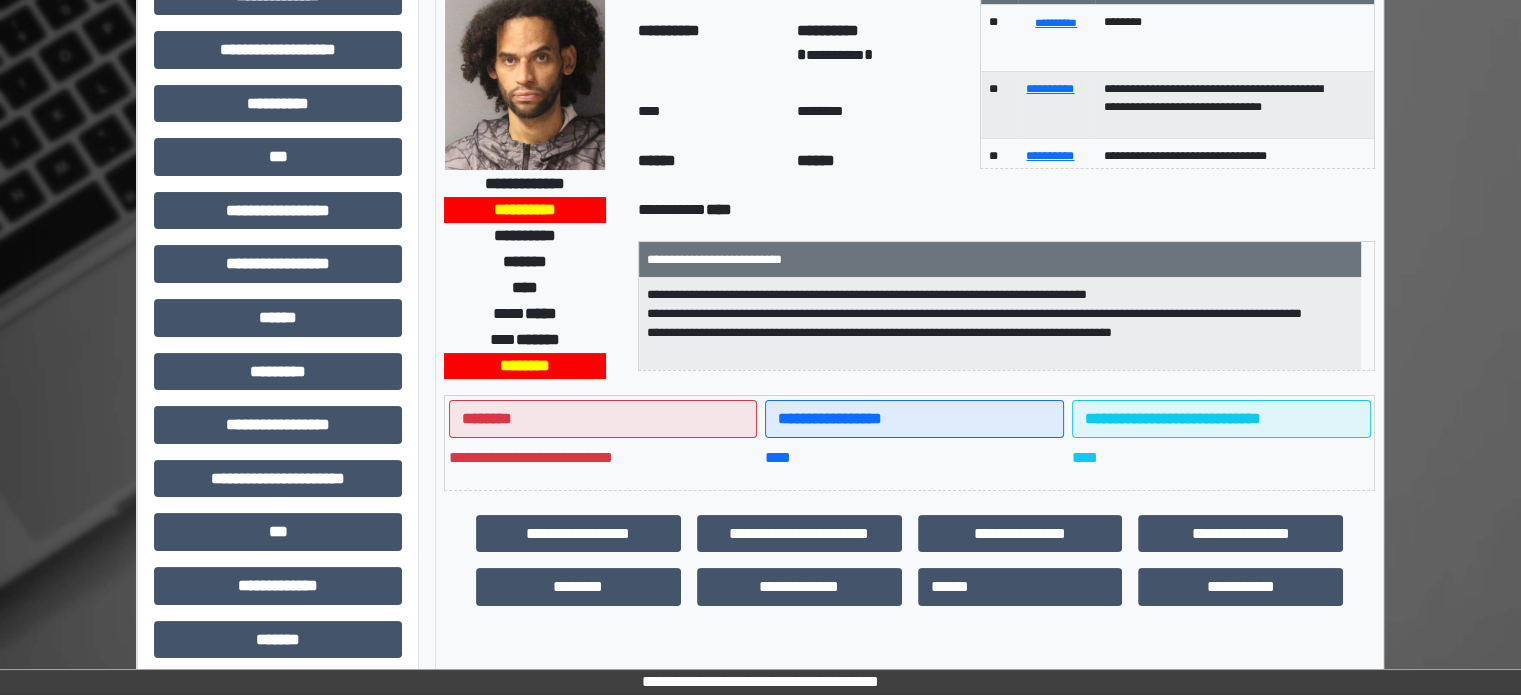 scroll, scrollTop: 0, scrollLeft: 0, axis: both 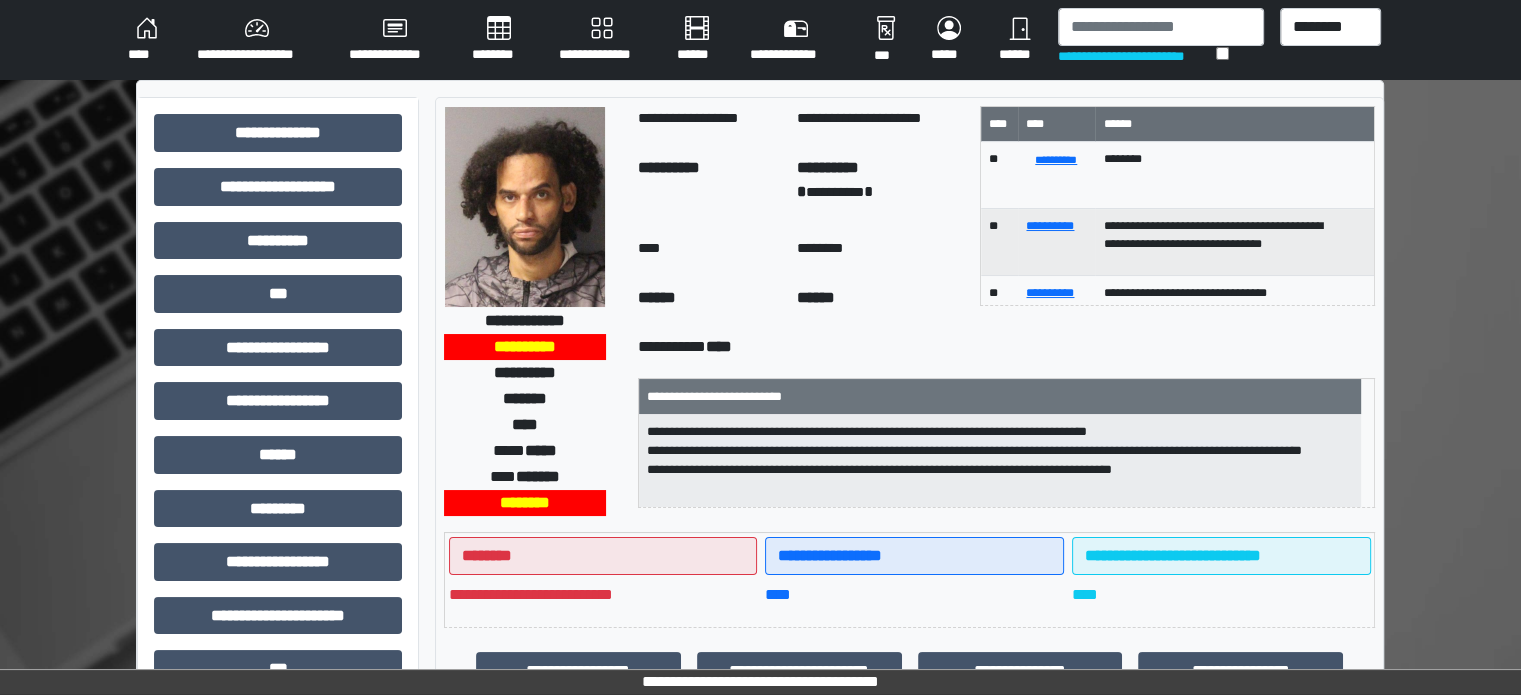 click on "********" at bounding box center (499, 40) 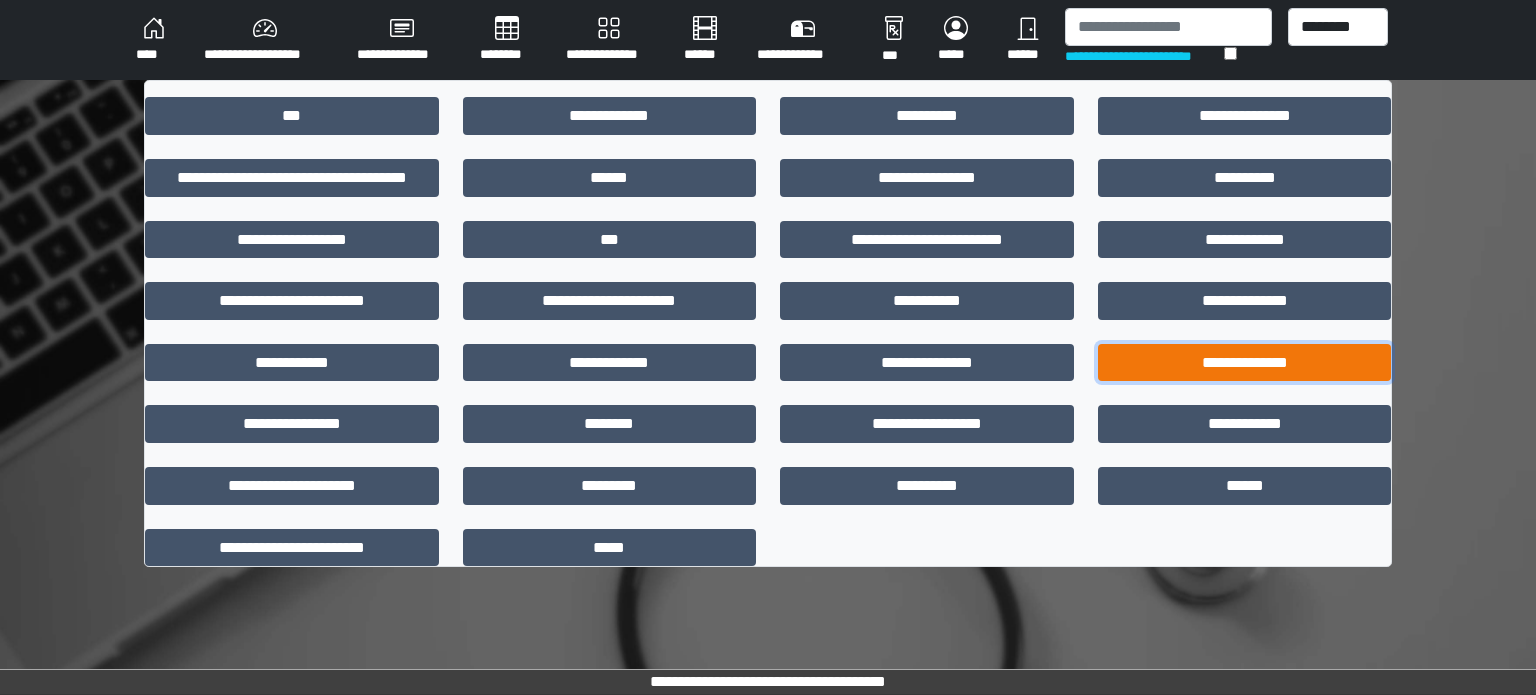 click on "**********" at bounding box center [1245, 363] 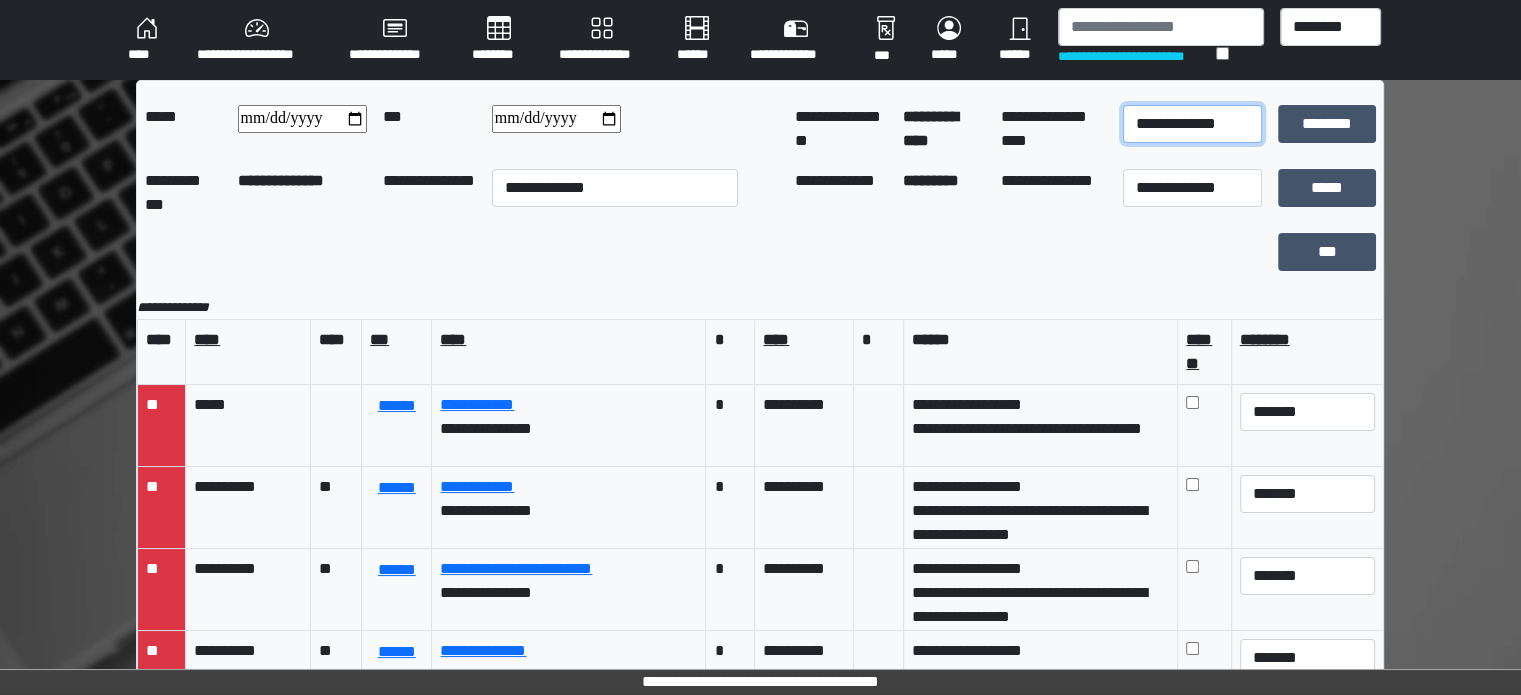 click on "**********" at bounding box center (1192, 124) 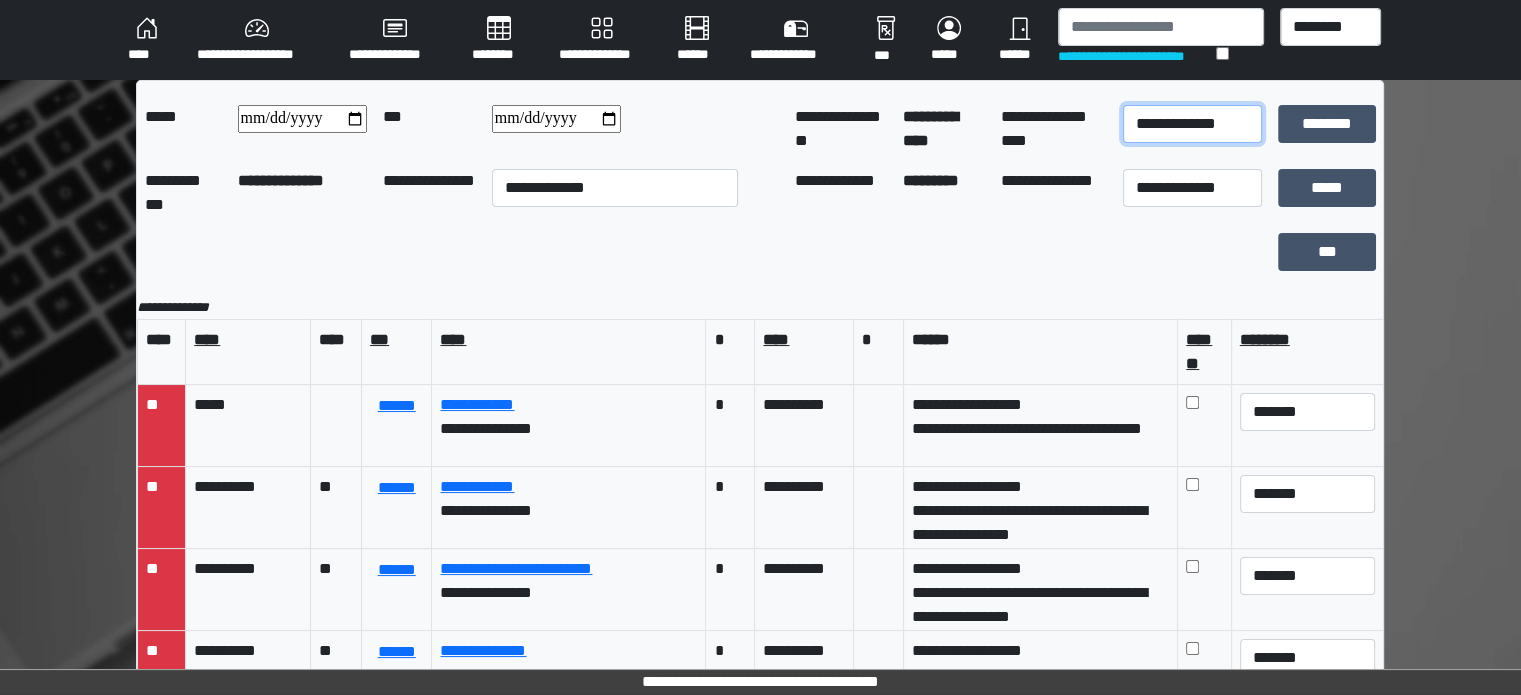 select on "*" 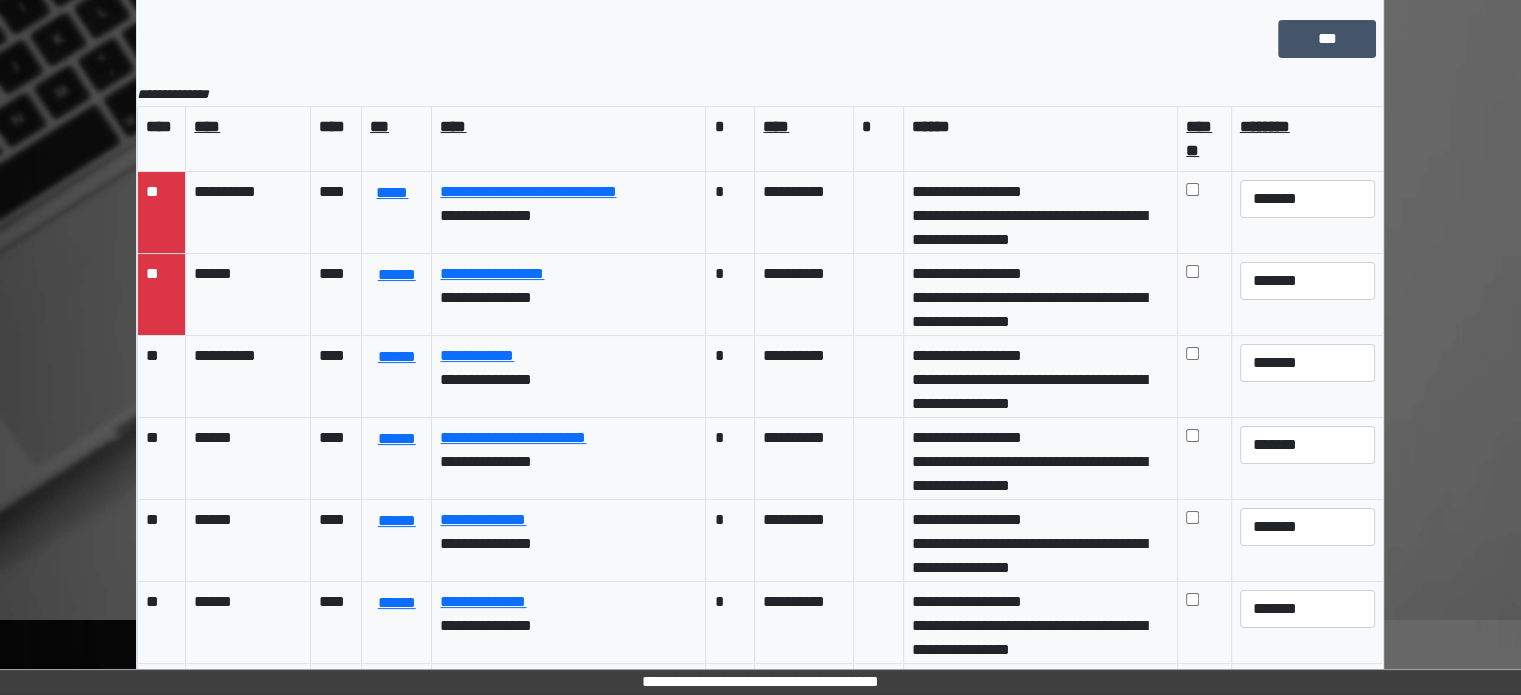 scroll, scrollTop: 216, scrollLeft: 0, axis: vertical 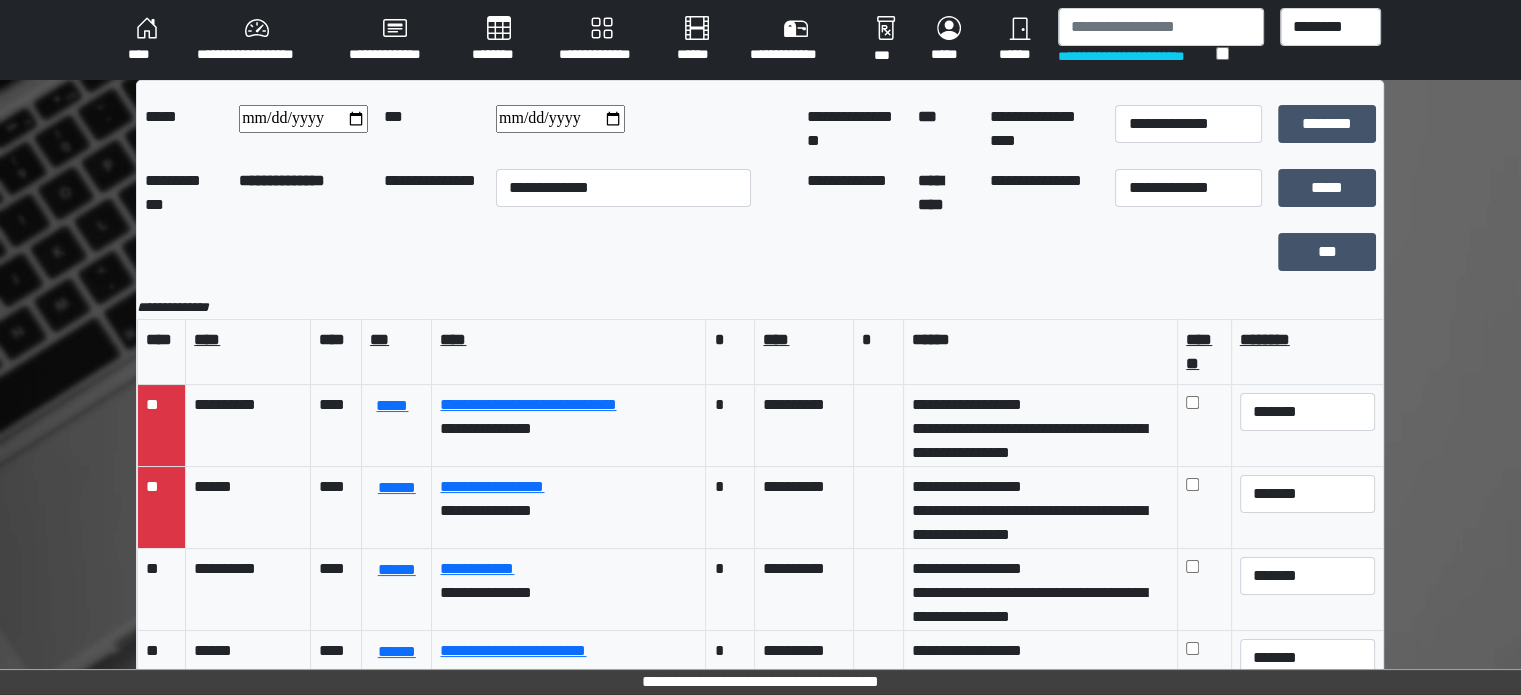 click on "********" at bounding box center [499, 40] 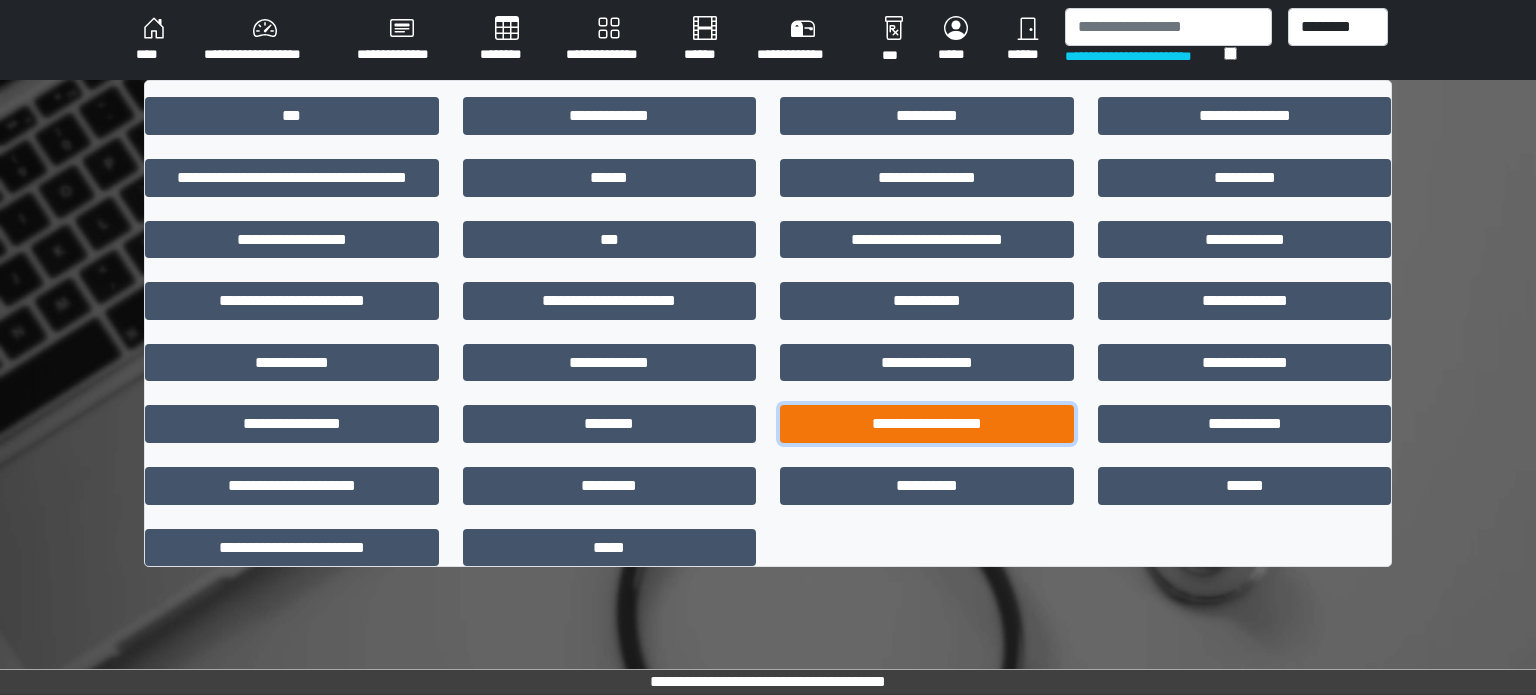 click on "**********" at bounding box center [927, 424] 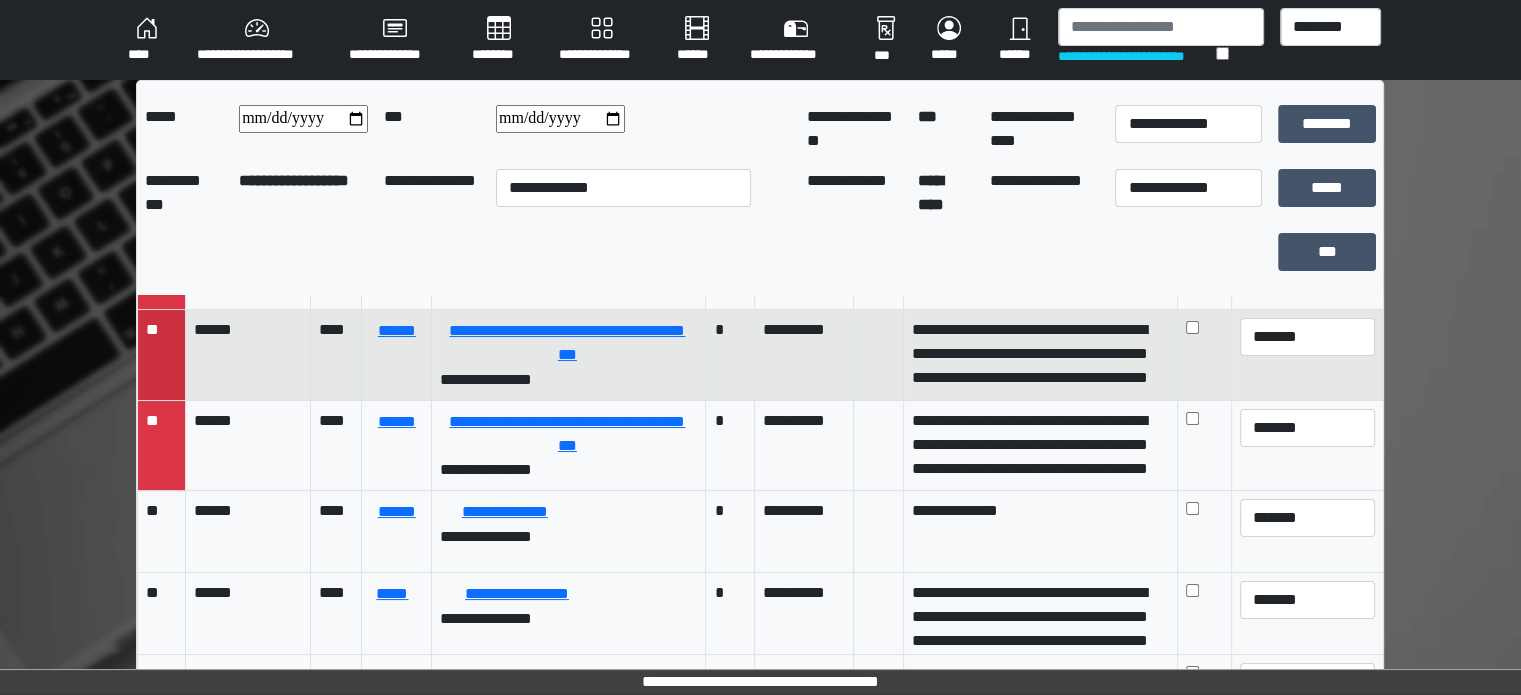 scroll, scrollTop: 300, scrollLeft: 0, axis: vertical 